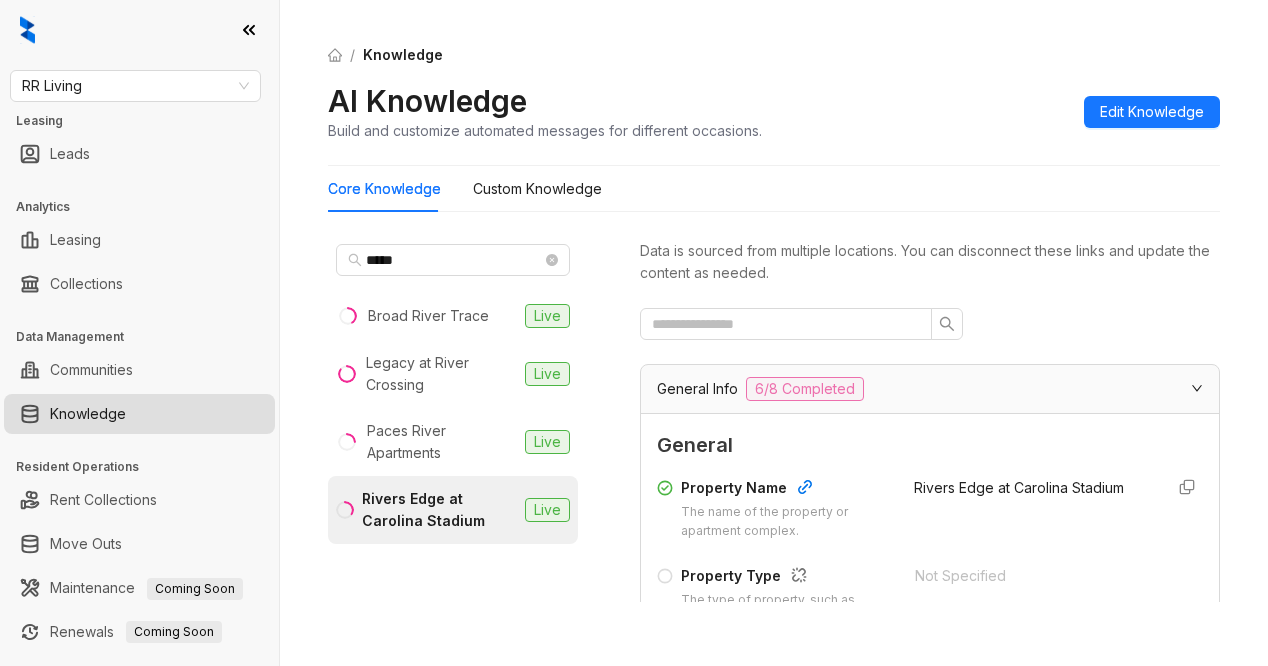 scroll, scrollTop: 0, scrollLeft: 0, axis: both 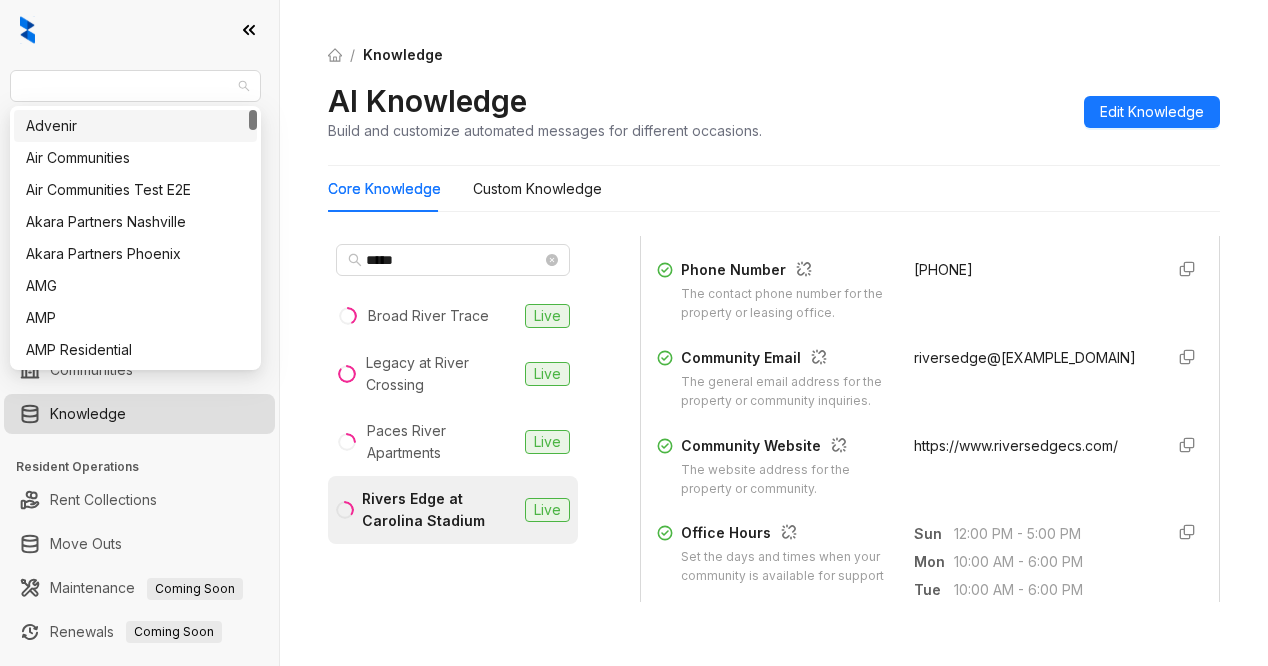 drag, startPoint x: 104, startPoint y: 84, endPoint x: -56, endPoint y: 86, distance: 160.0125 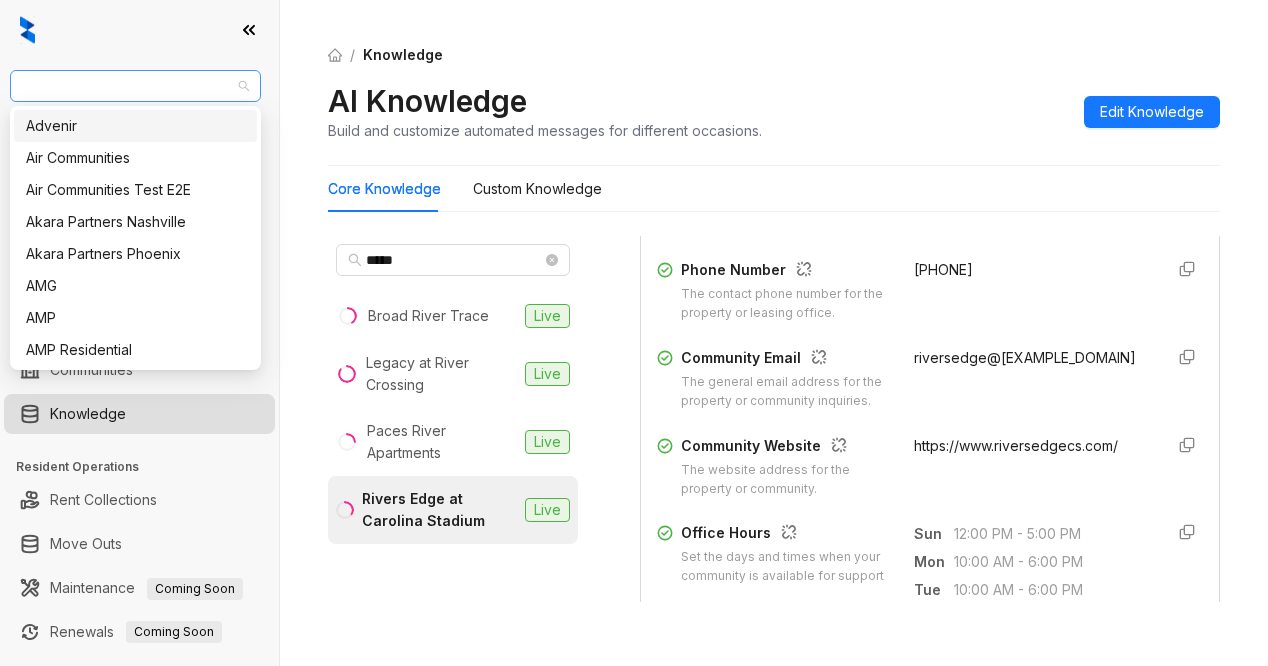 click on "RR Living" at bounding box center [135, 86] 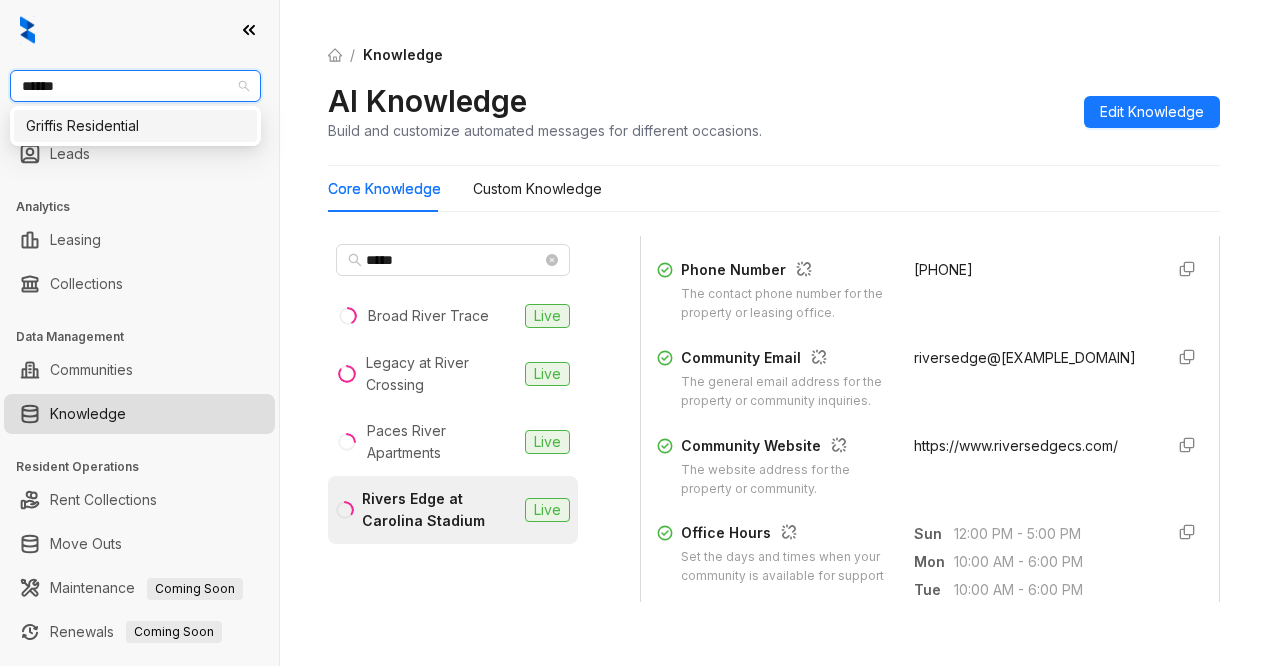 type on "*******" 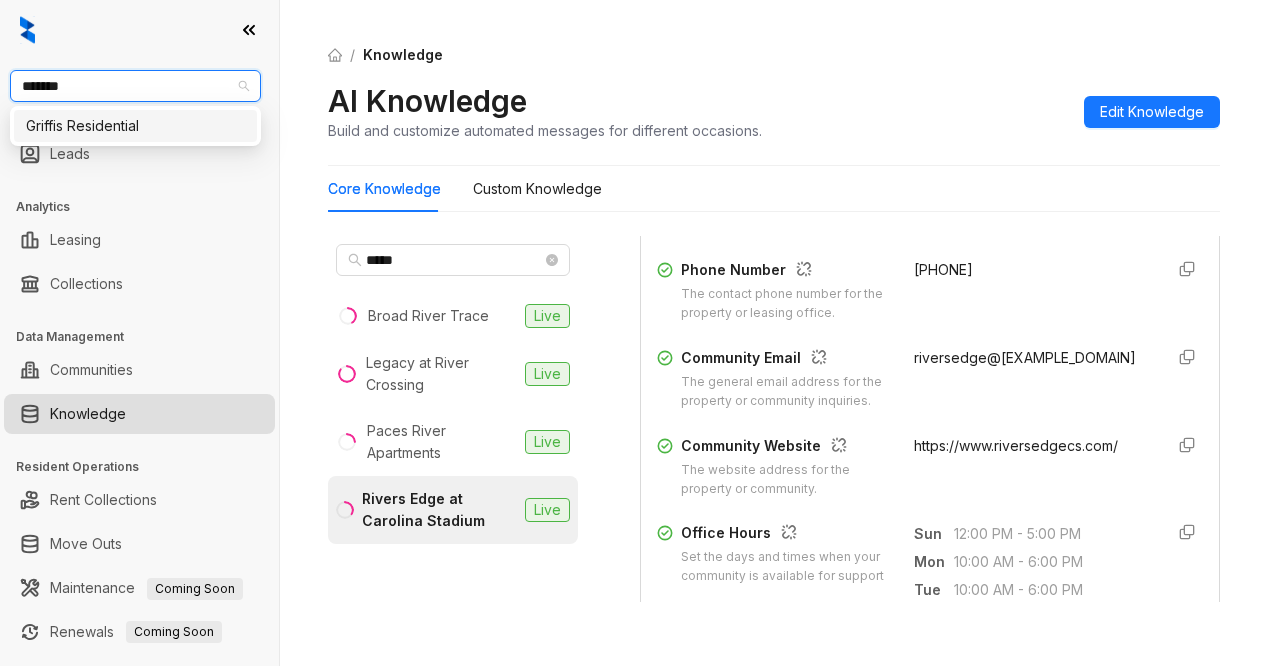 click on "Griffis Residential" at bounding box center (135, 126) 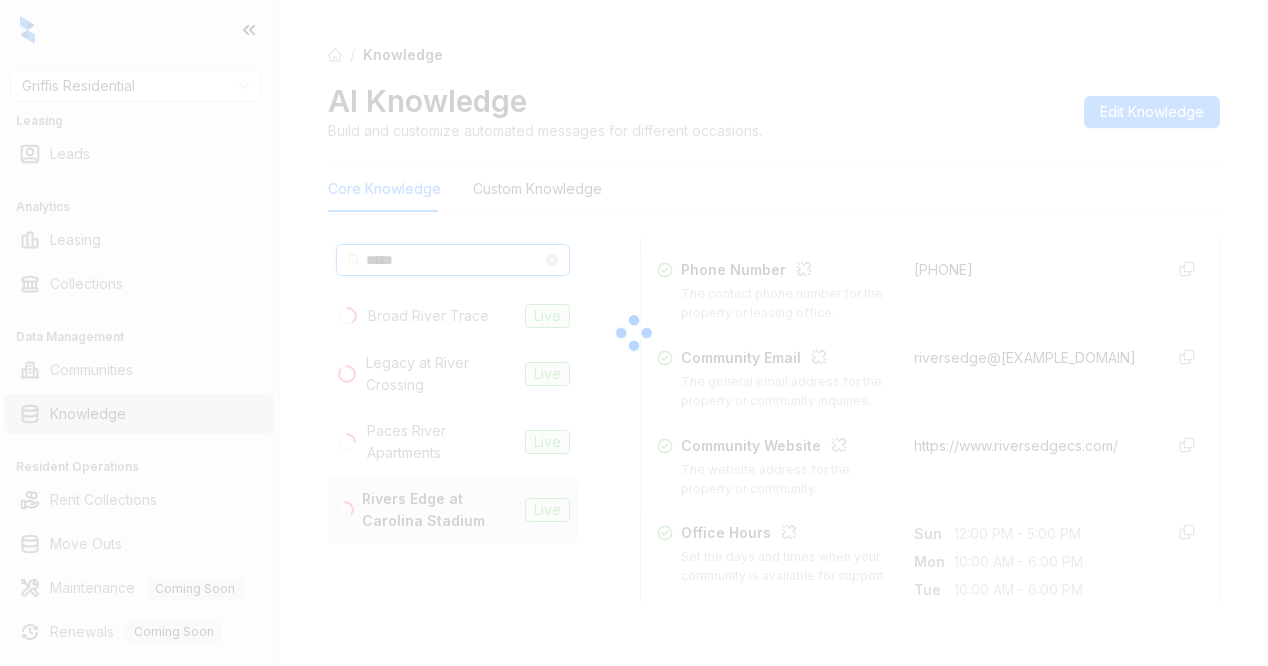 drag, startPoint x: 430, startPoint y: 263, endPoint x: 341, endPoint y: 264, distance: 89.005615 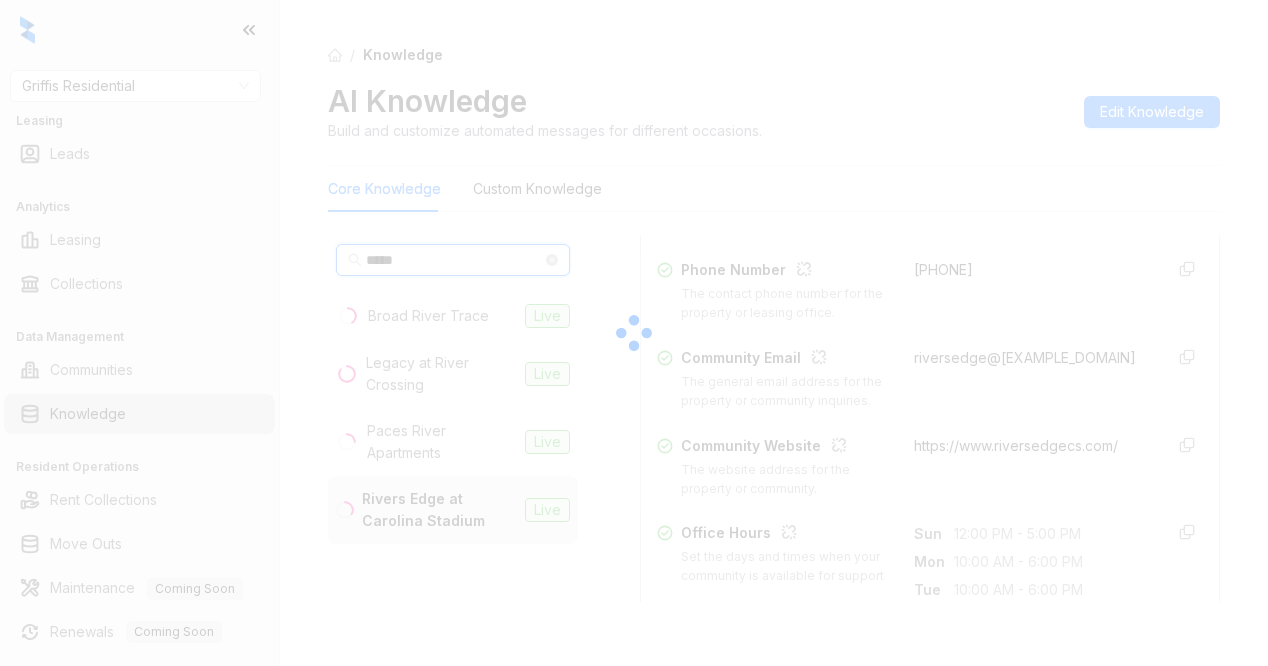 click on "Griffis Residential Leasing Leads Analytics Leasing Collections Data Management Communities Knowledge Resident Operations Rent Collections Move Outs Maintenance Coming Soon Renewals Coming Soon Admin & Configurations Team Voice AI  /  Knowledge AI Knowledge Build and customize automated messages for different occasions. Edit Knowledge Core Knowledge Custom Knowledge ***** Broad River Trace Live Legacy at River Crossing Live Paces River Apartments Live Rivers Edge at Carolina Stadium Live Data is sourced from multiple locations. You can disconnect these links and update the content as needed. General Info 6/8 Completed General Property Name The name of the property or apartment complex. Rivers Edge at Carolina Stadium Property Type The type of property, such as apartment, condo, or townhouse. Not Specified Address The physical address of the property, including city, state, and postal code. 1 Catawba Cir, Columbia, 29201-5266 Phone Number The contact phone number for the property or leasing office. Sun Mon Tue" at bounding box center [634, 333] 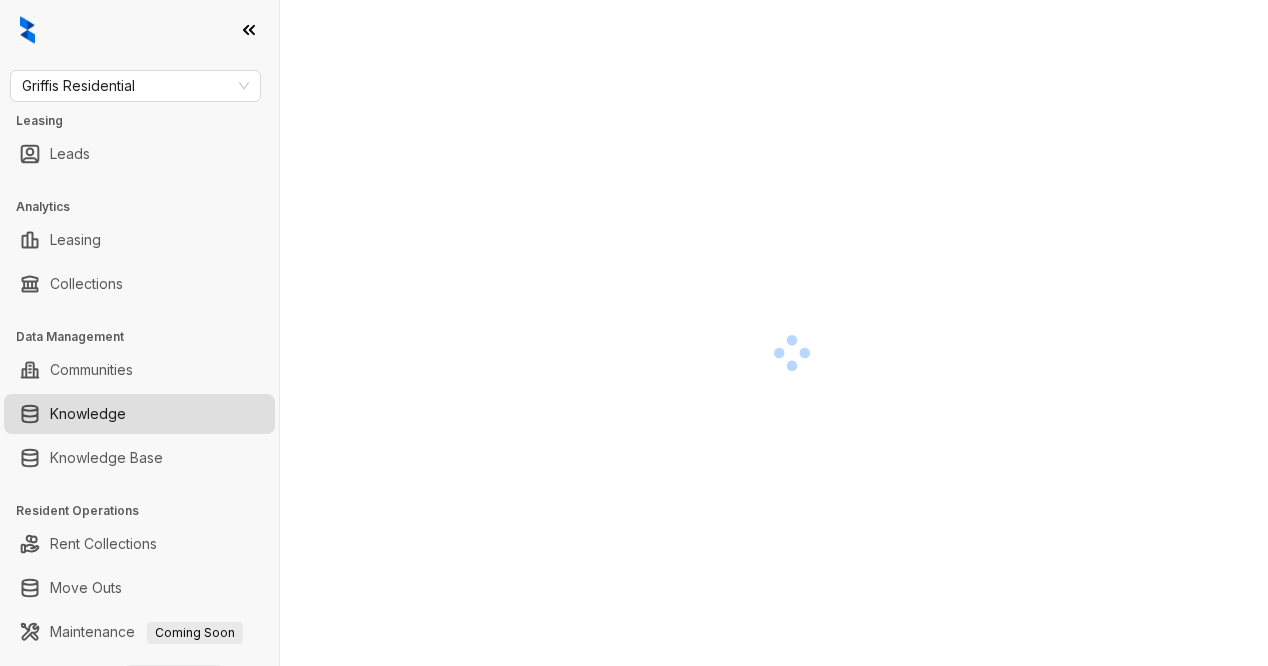 scroll, scrollTop: 0, scrollLeft: 0, axis: both 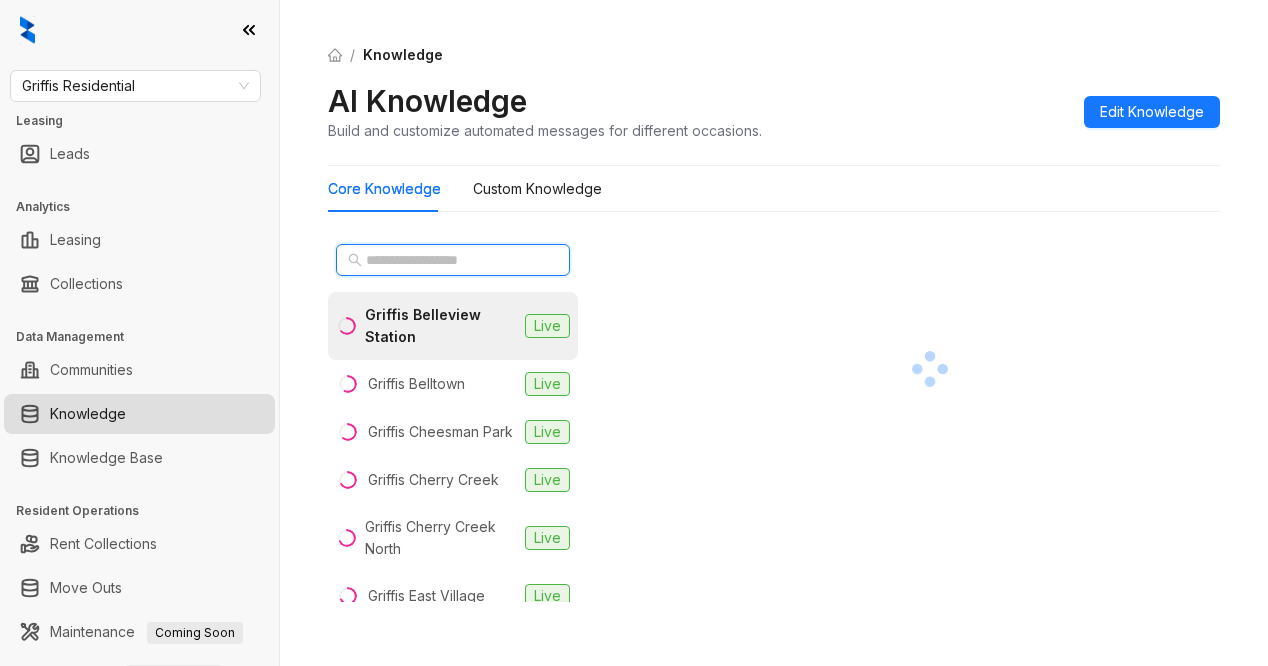 click at bounding box center (454, 260) 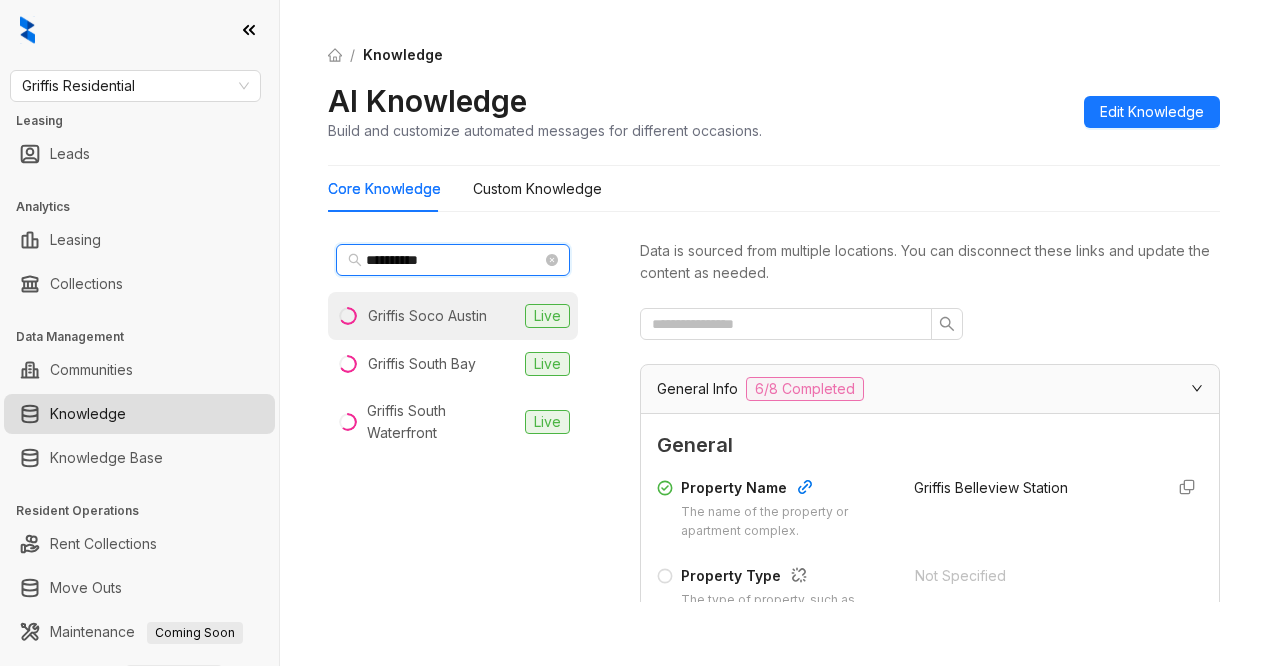 type on "**********" 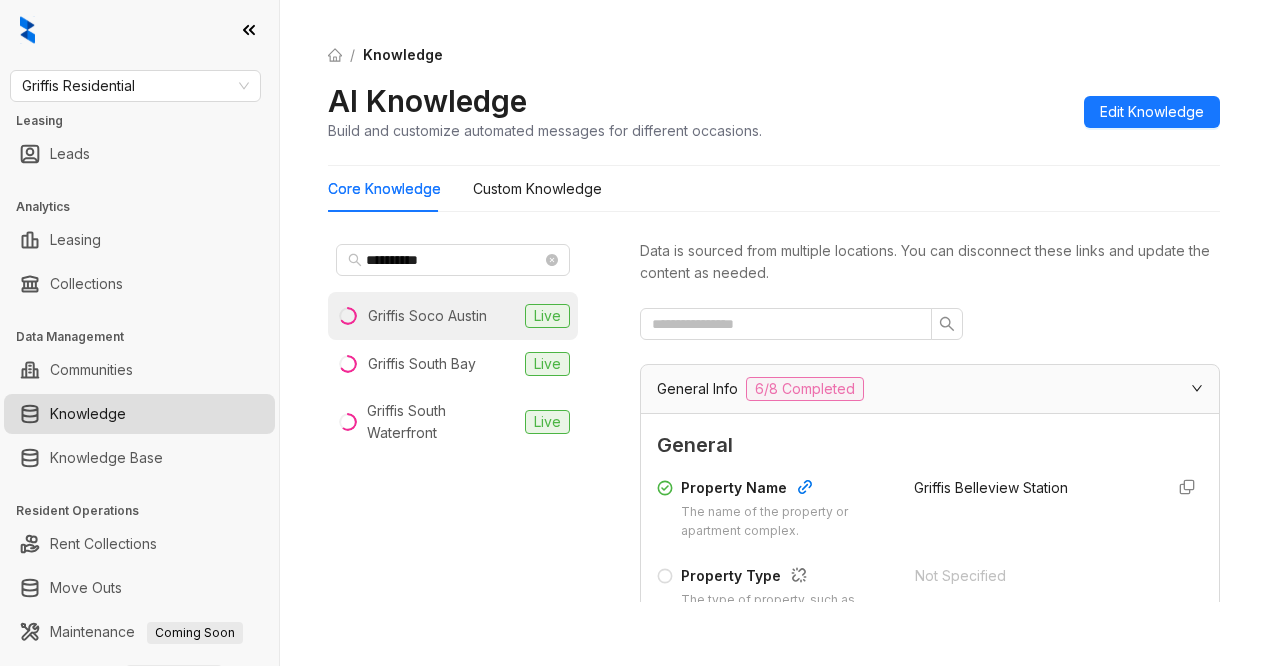click on "Griffis Soco Austin" at bounding box center [427, 316] 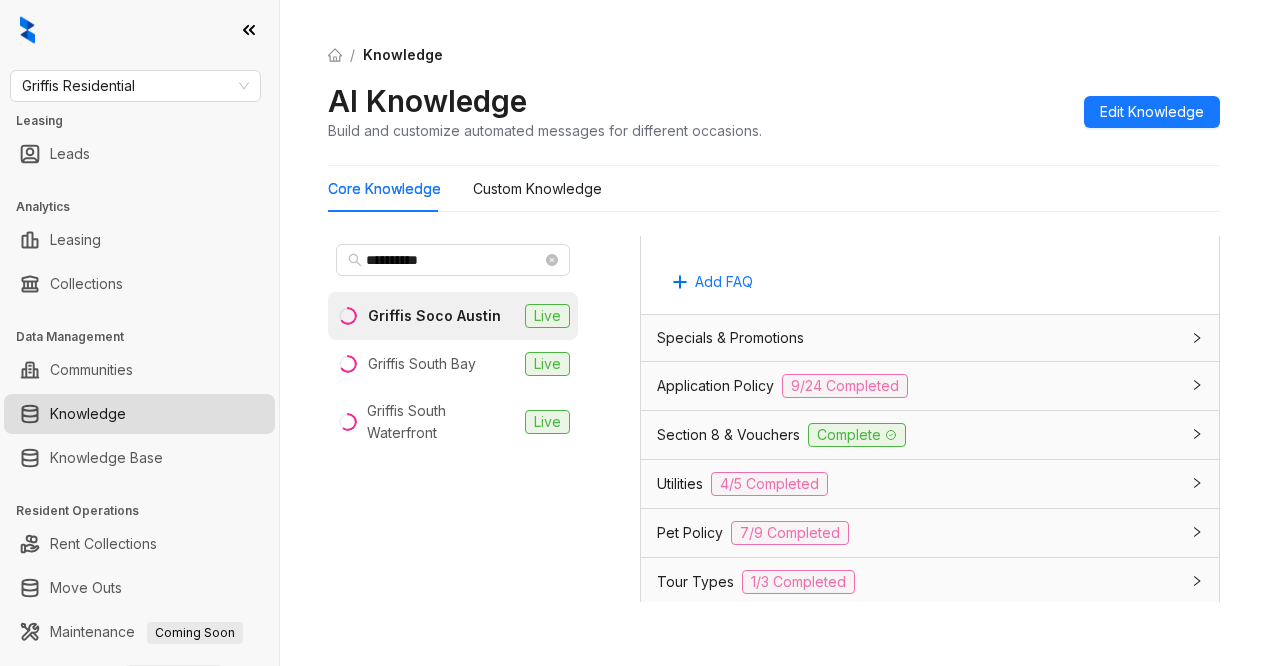 scroll, scrollTop: 1400, scrollLeft: 0, axis: vertical 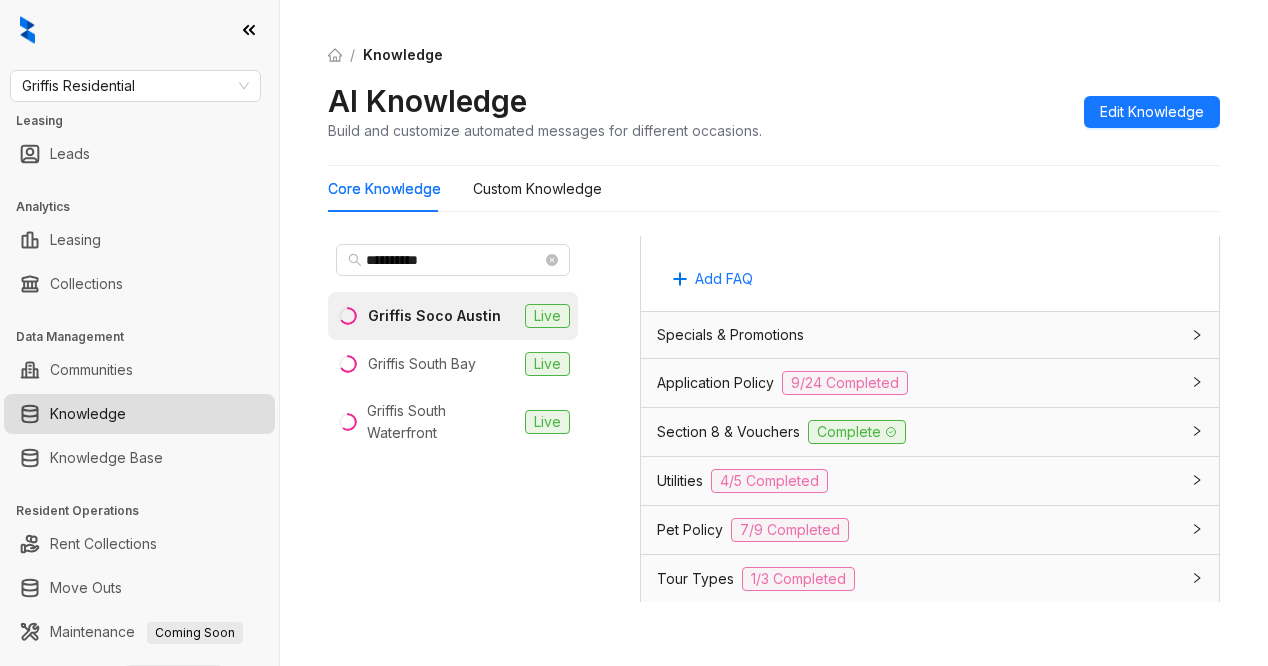 click on "Application Policy" at bounding box center [715, 383] 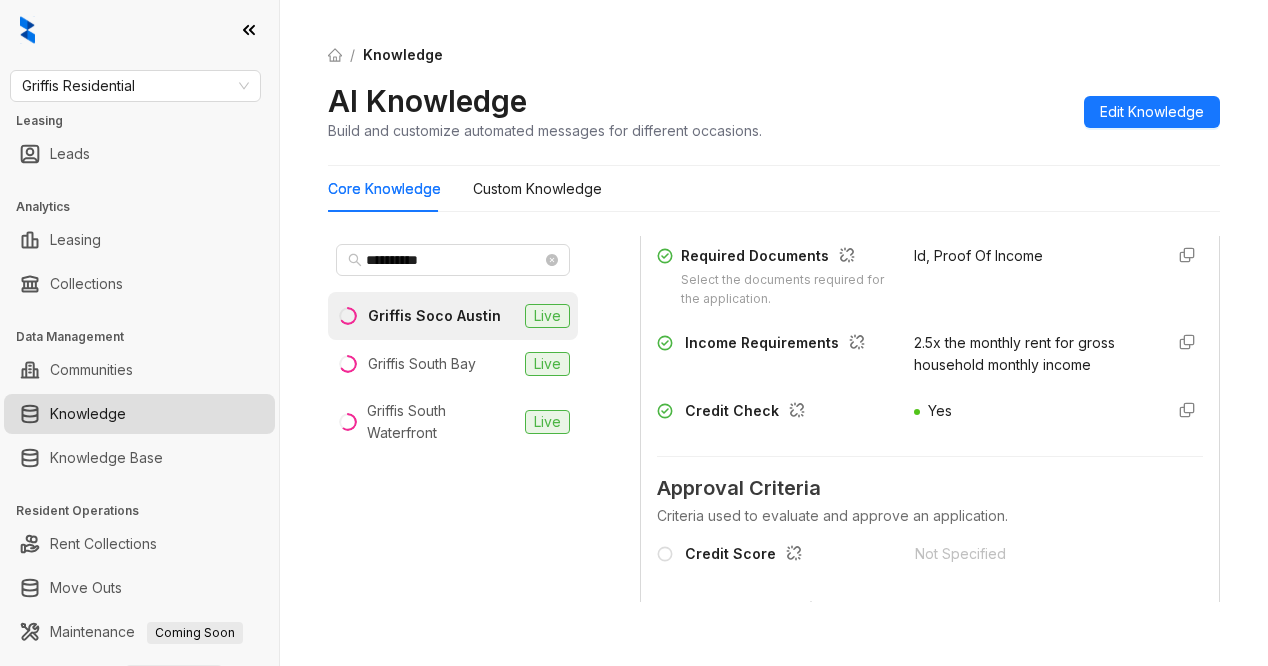 scroll, scrollTop: 1900, scrollLeft: 0, axis: vertical 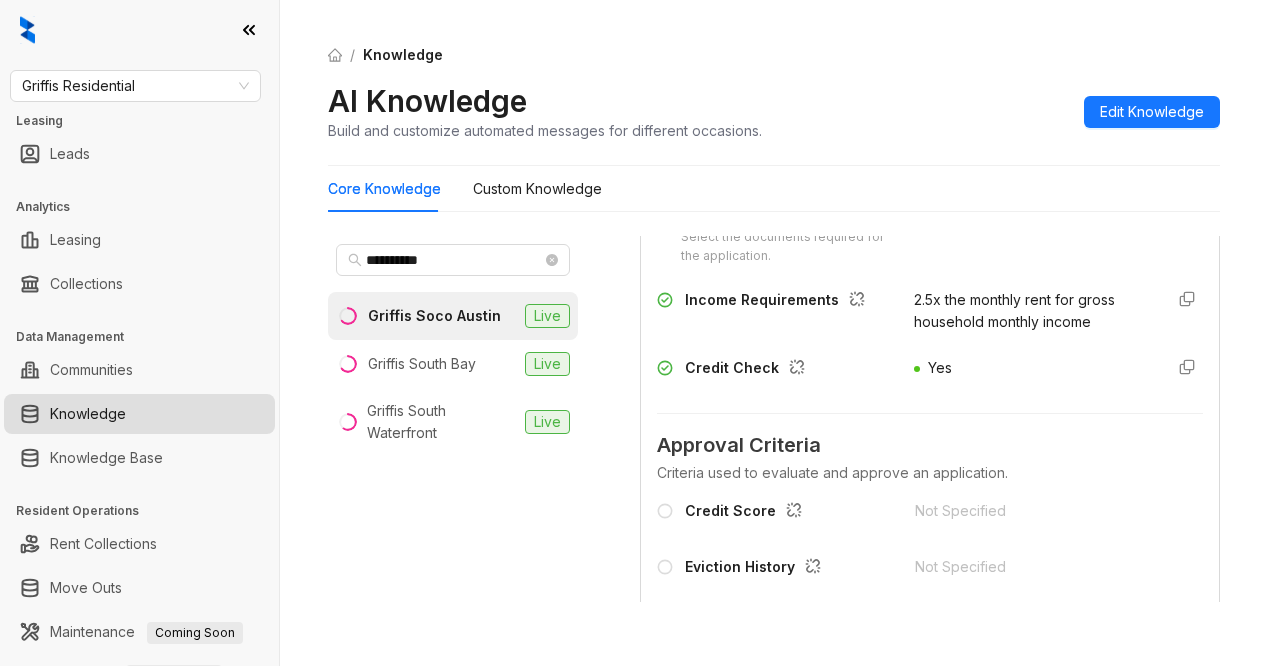 click on "AI Knowledge Build and customize automated messages for different occasions. Edit Knowledge" at bounding box center [774, 111] 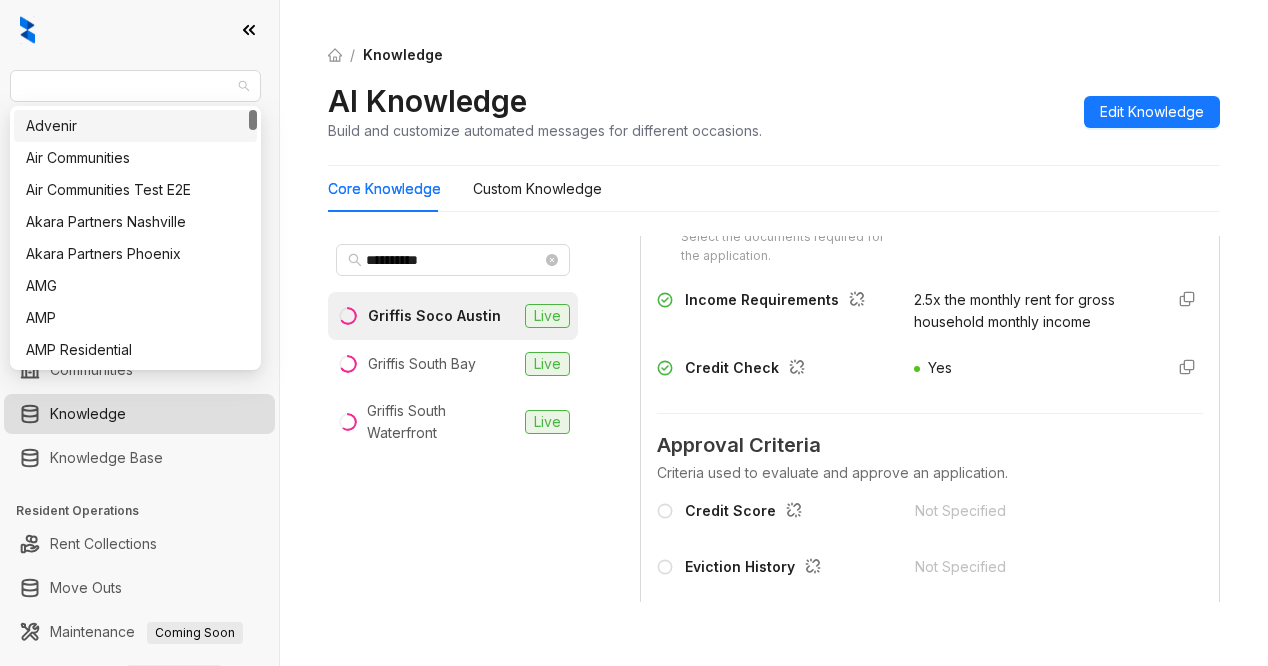 drag, startPoint x: 152, startPoint y: 89, endPoint x: 32, endPoint y: 110, distance: 121.82365 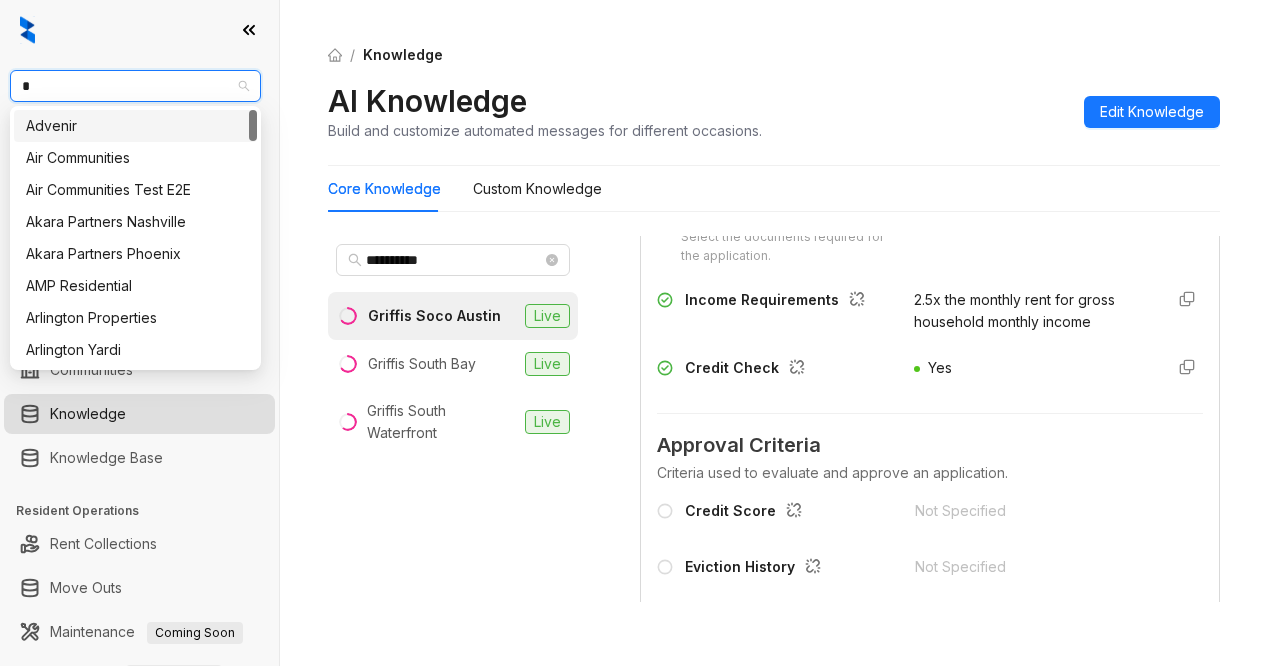 type on "**" 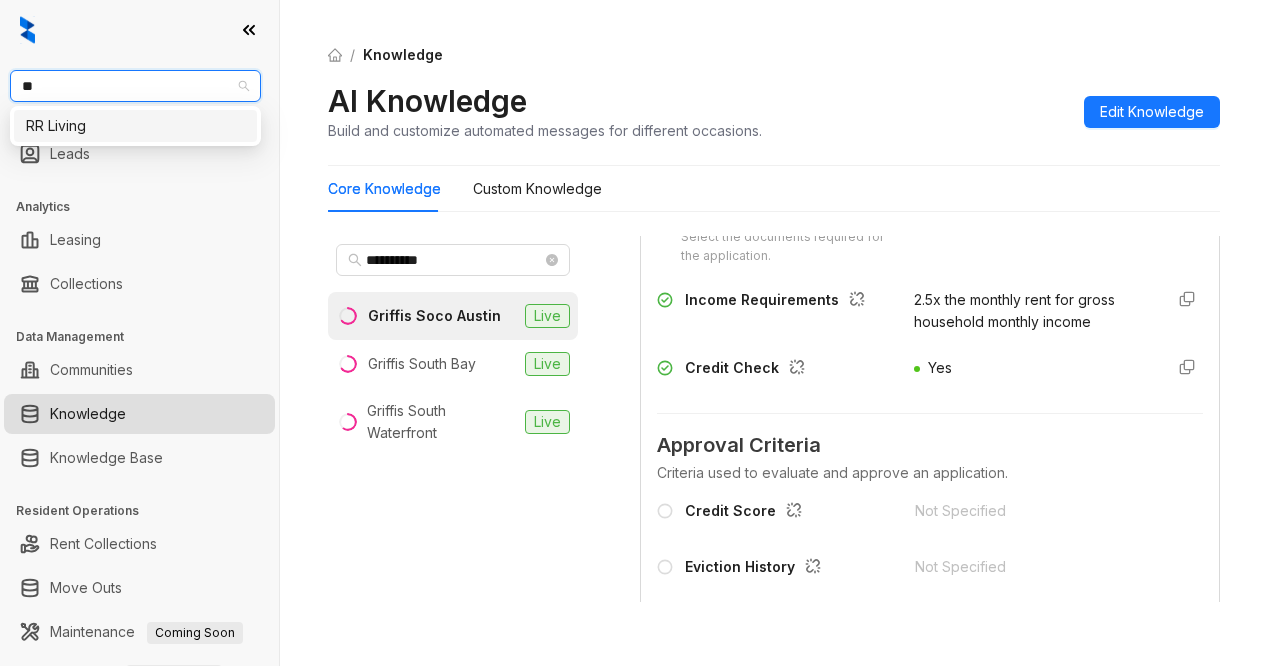 click on "RR Living" at bounding box center (135, 126) 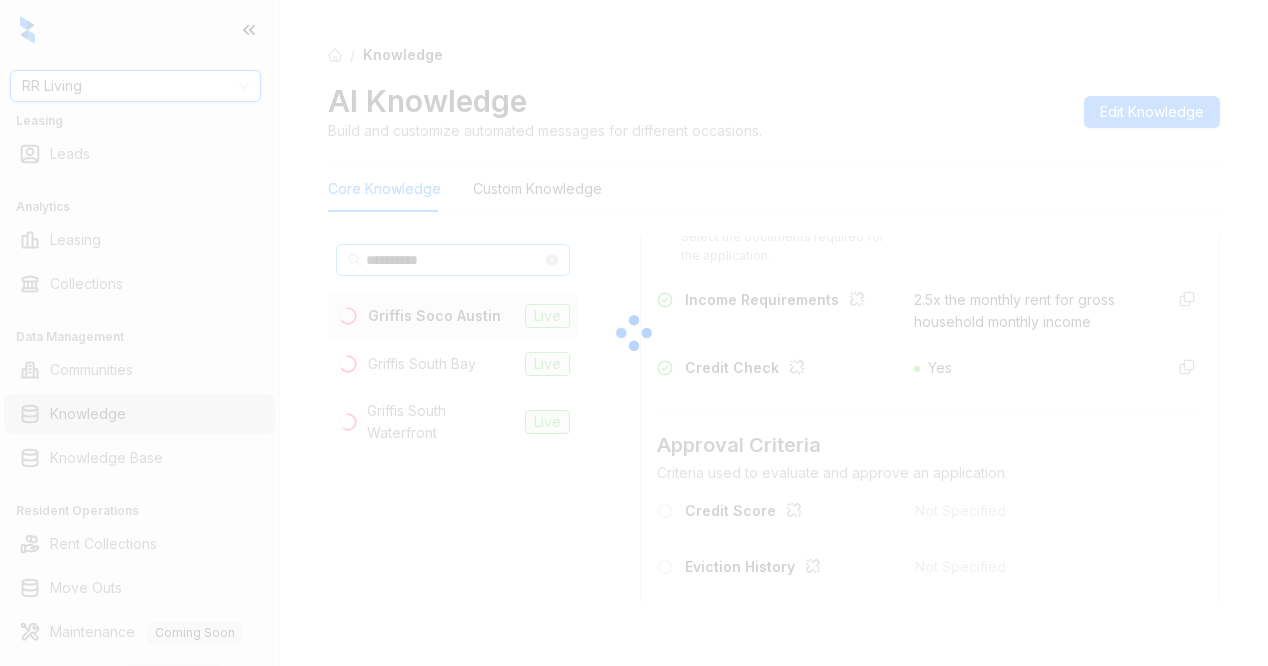 click at bounding box center [634, 333] 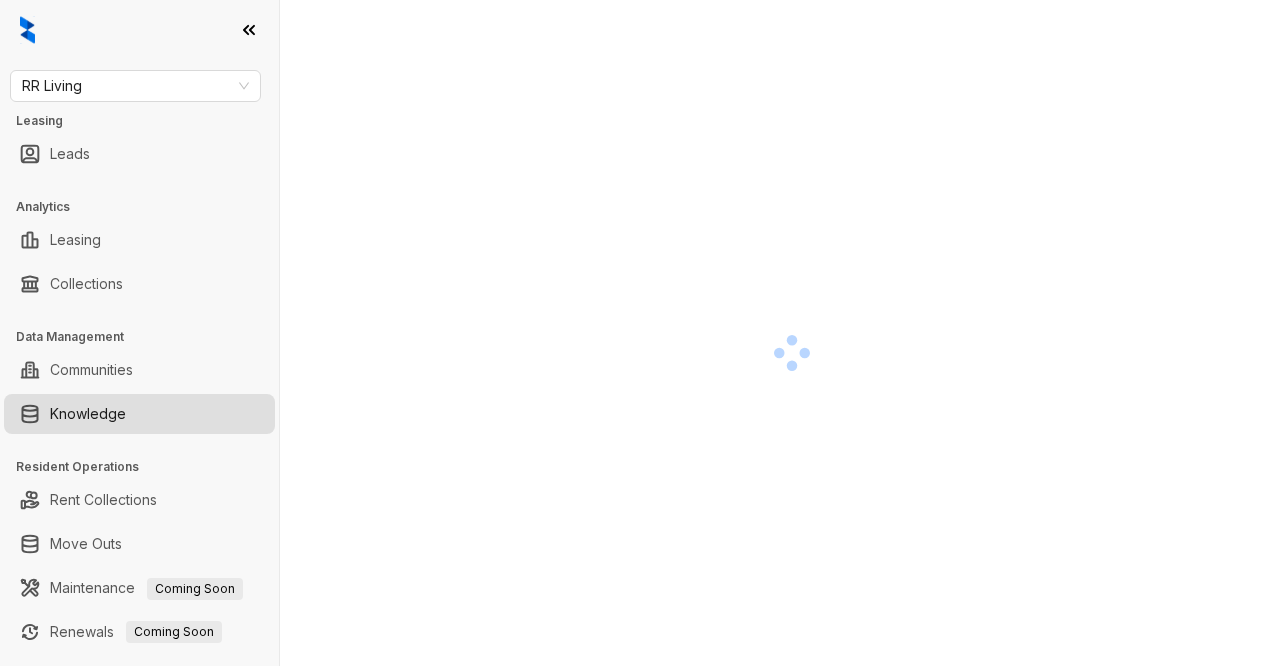 scroll, scrollTop: 0, scrollLeft: 0, axis: both 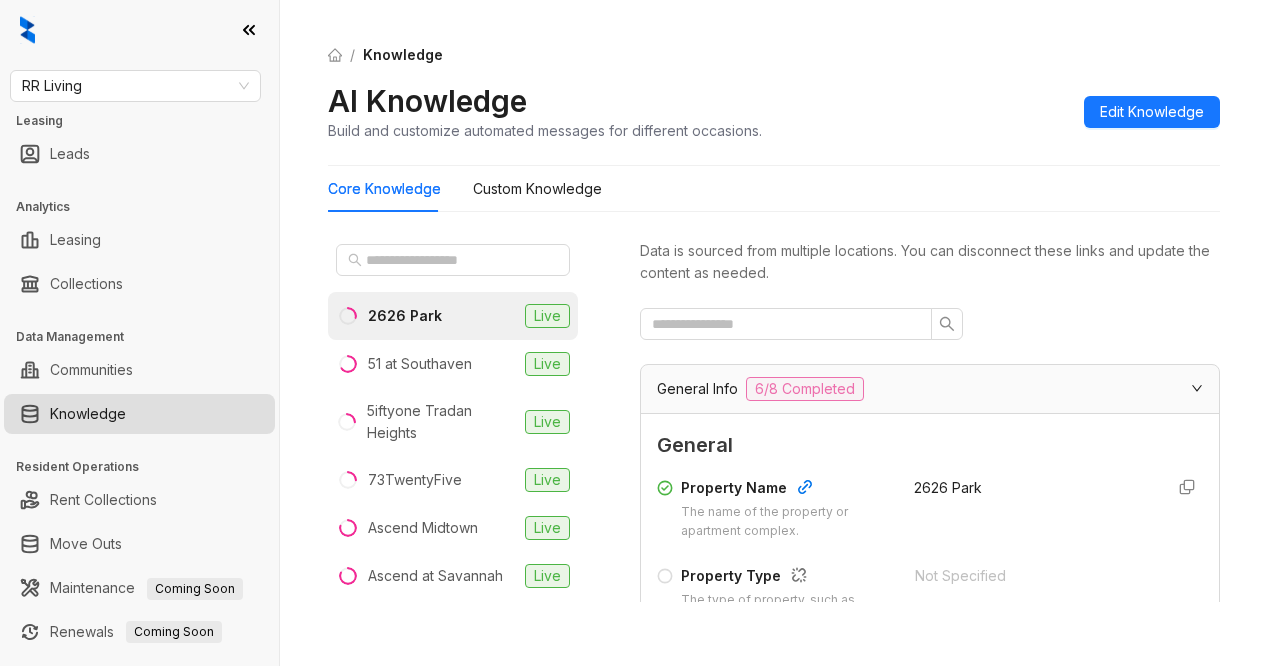 click on "AI Knowledge Build and customize automated messages for different occasions. Edit Knowledge" at bounding box center [774, 111] 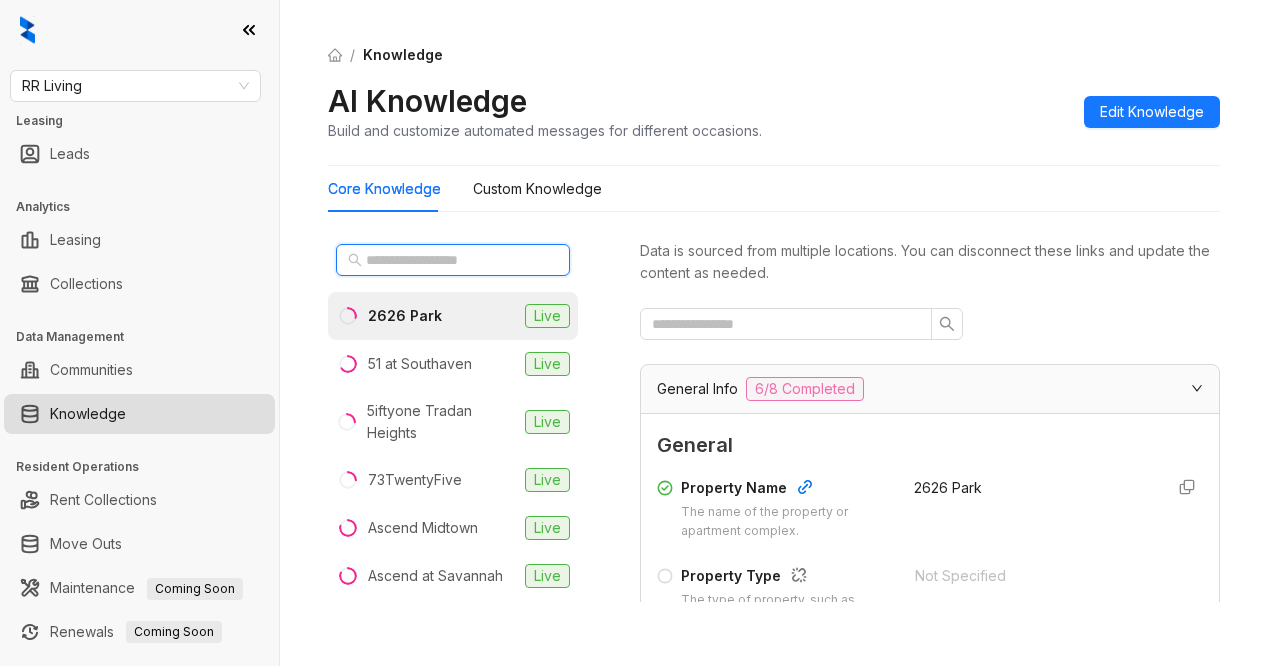 click at bounding box center (454, 260) 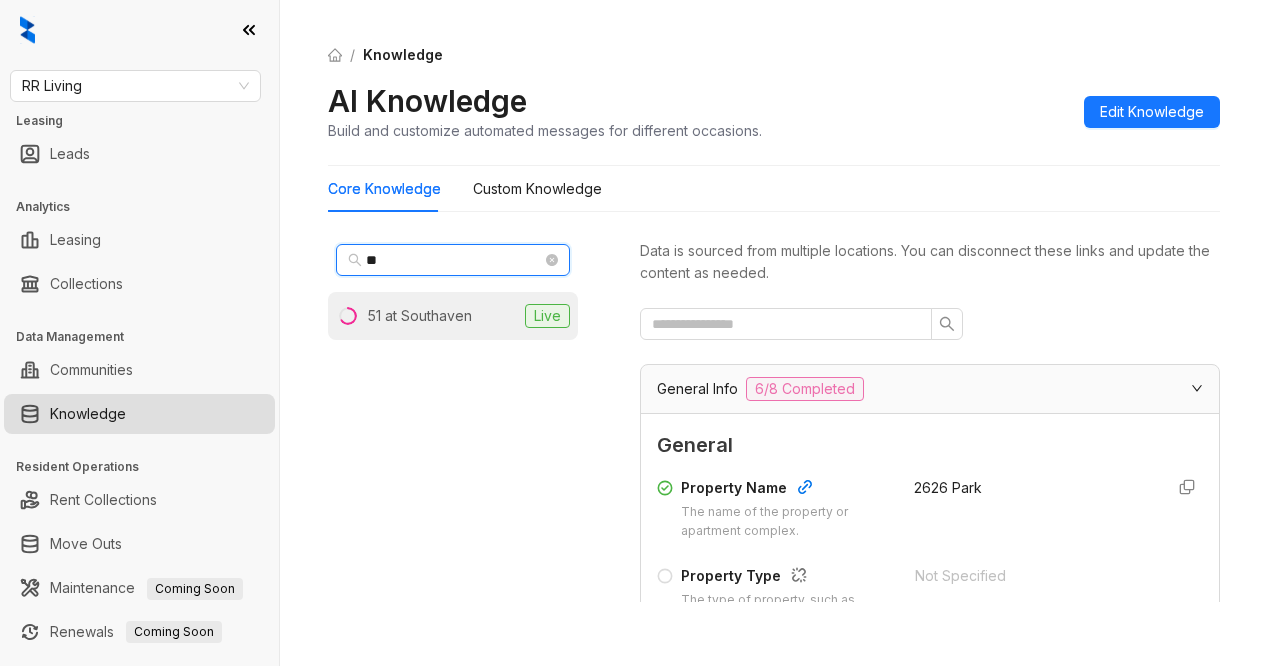 type on "**" 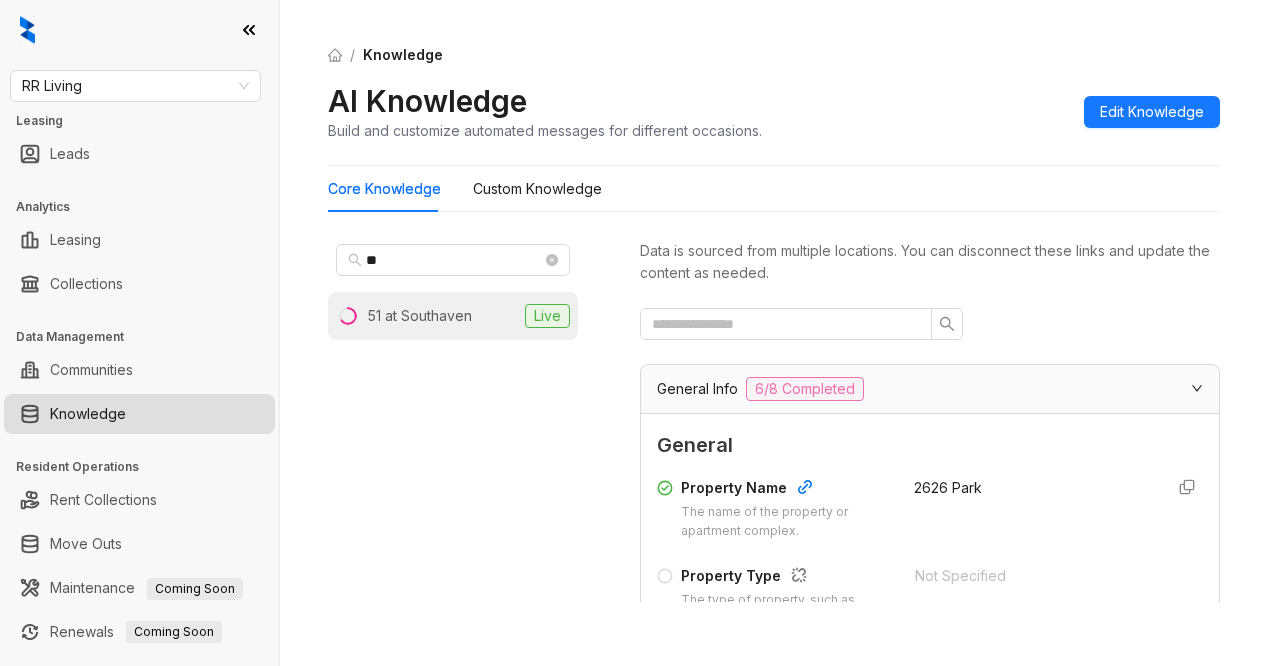 click on "51 at Southaven Live" at bounding box center [453, 316] 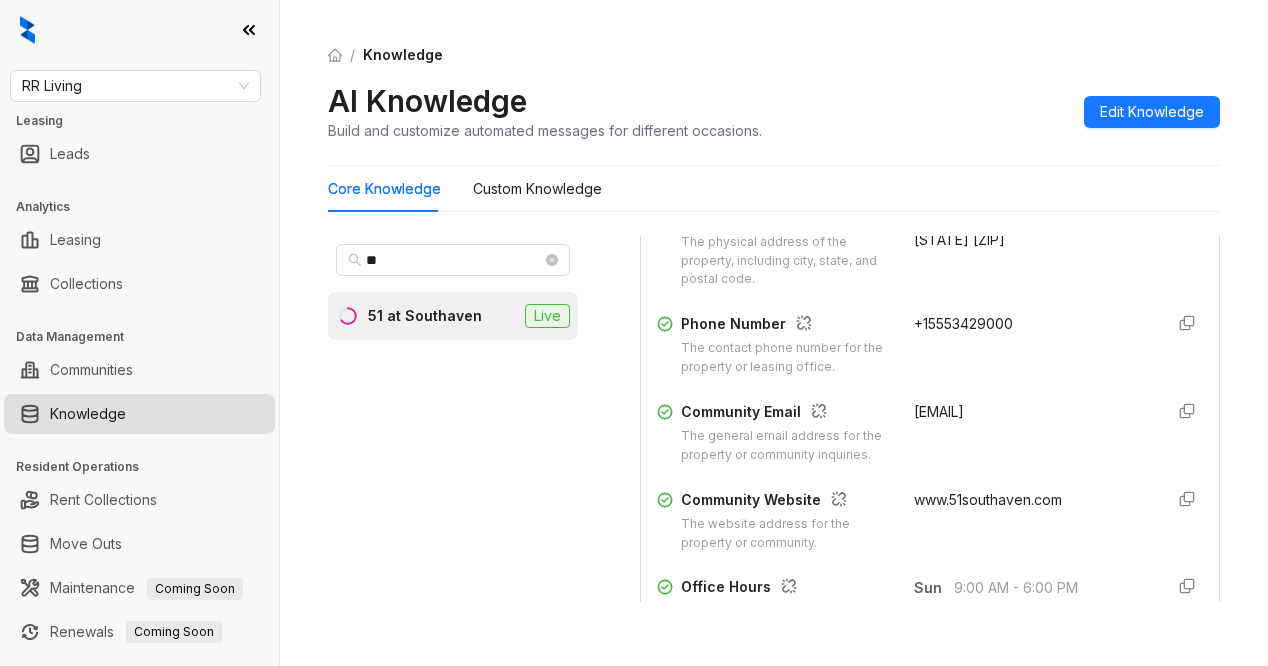 scroll, scrollTop: 400, scrollLeft: 0, axis: vertical 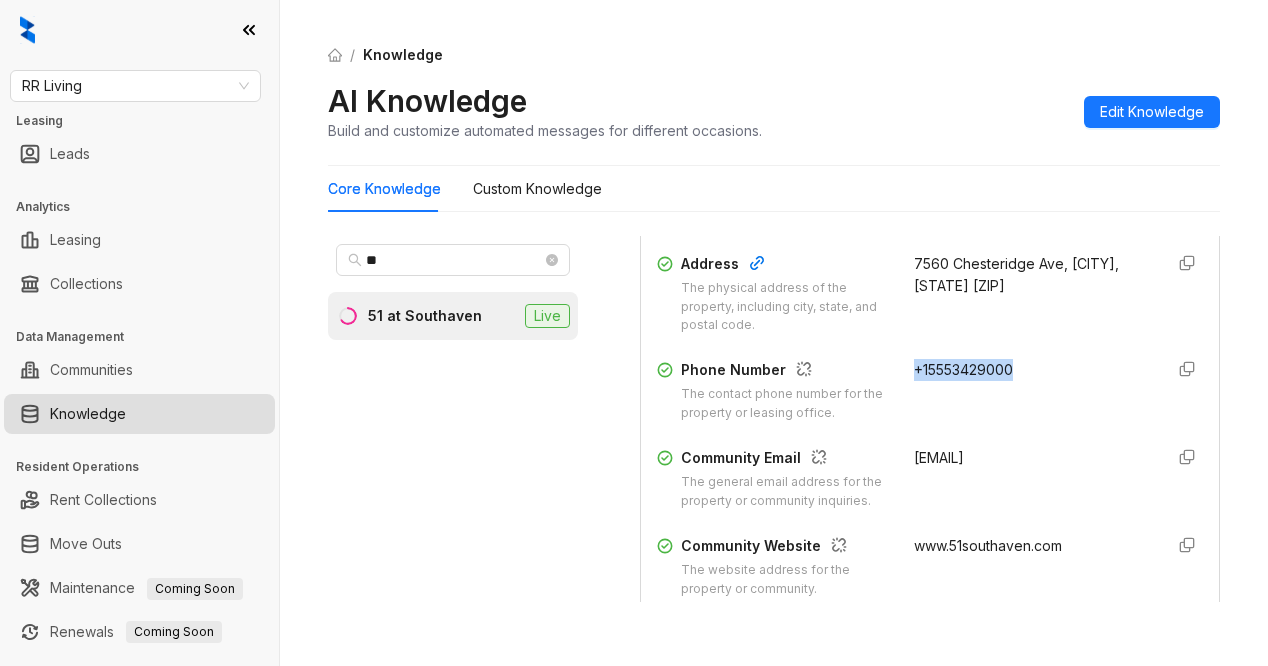 drag, startPoint x: 885, startPoint y: 385, endPoint x: 1012, endPoint y: 389, distance: 127.06297 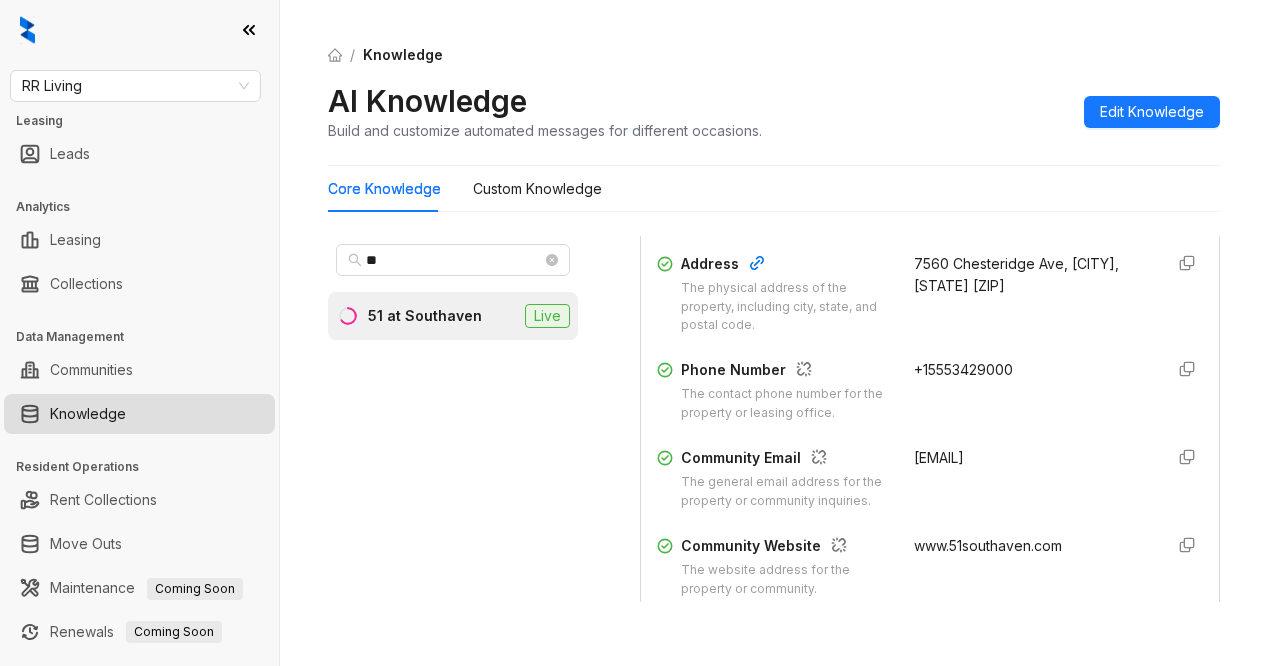 click on "AI Knowledge Build and customize automated messages for different occasions. Edit Knowledge" at bounding box center (774, 111) 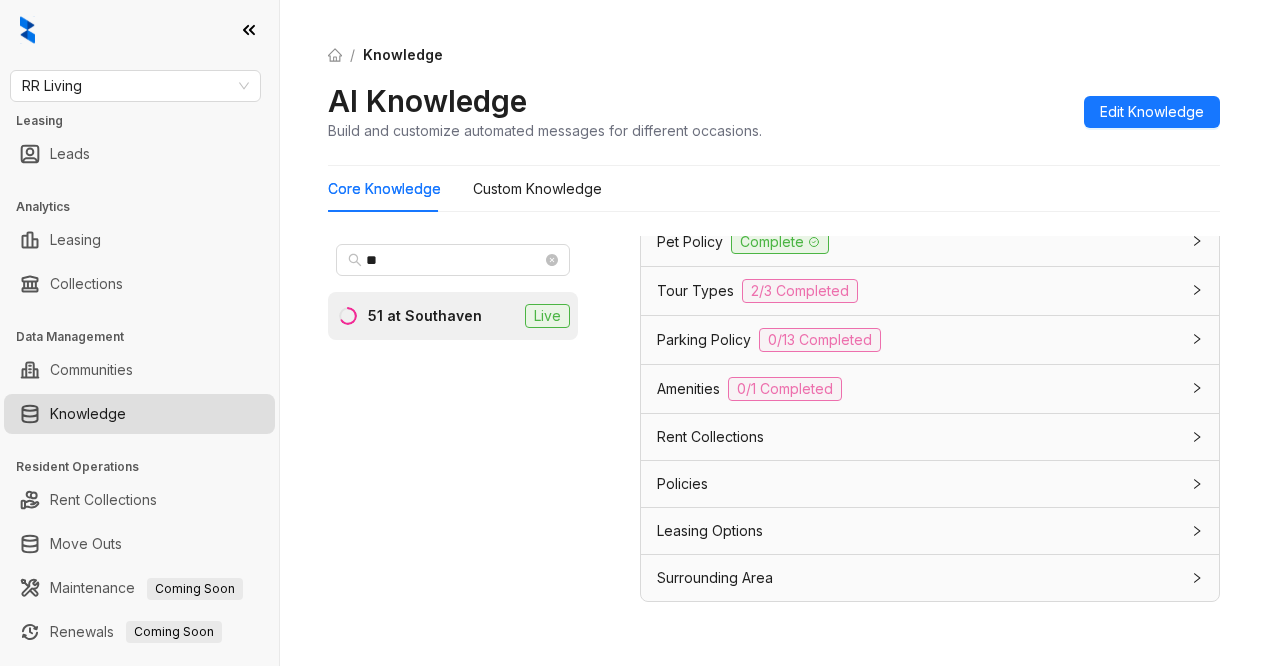 scroll, scrollTop: 1672, scrollLeft: 0, axis: vertical 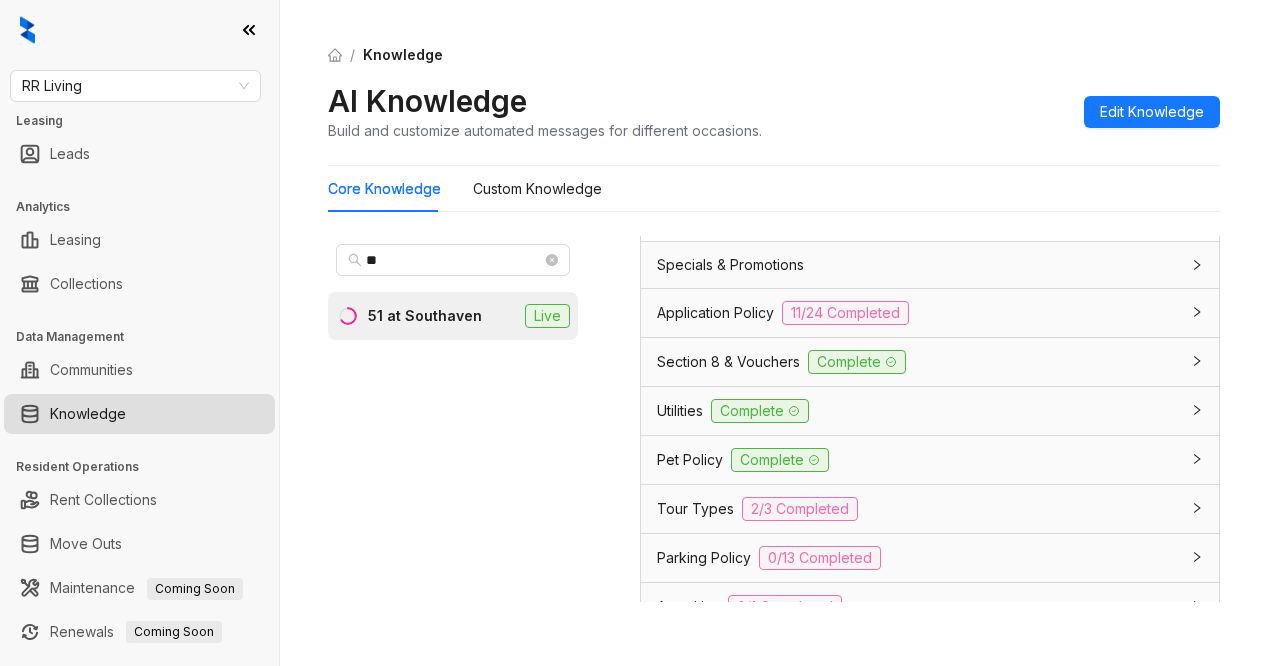 click on "Pet Policy" at bounding box center [690, 460] 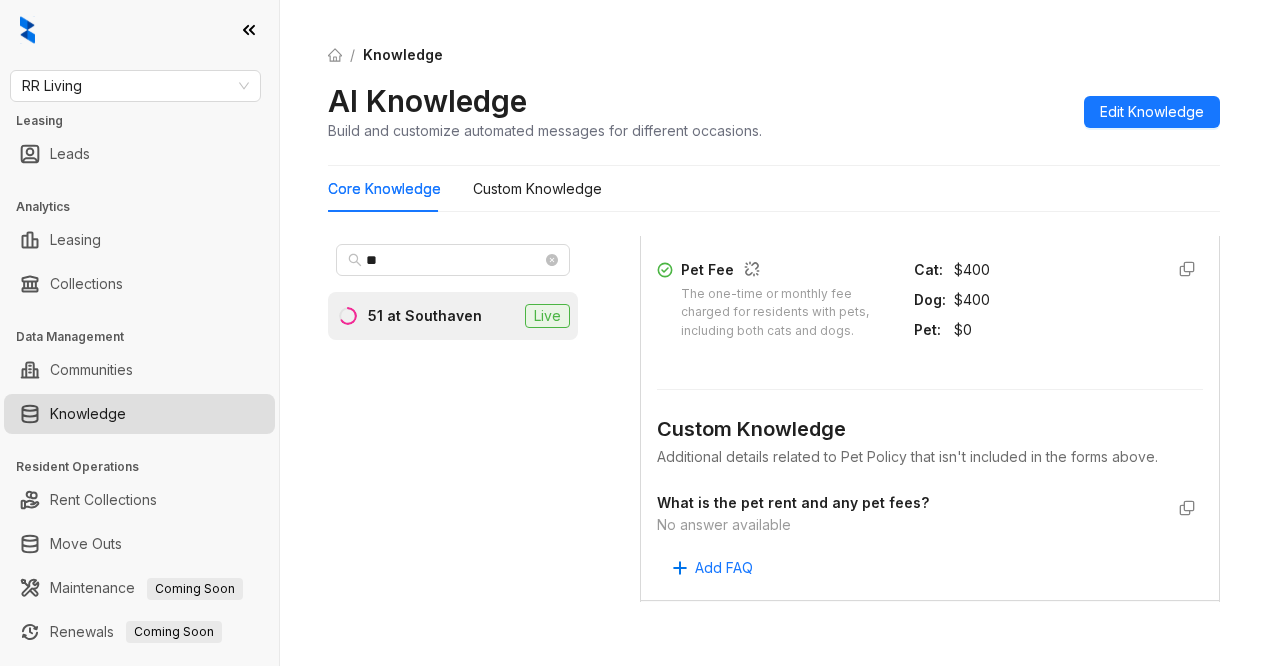 scroll, scrollTop: 2772, scrollLeft: 0, axis: vertical 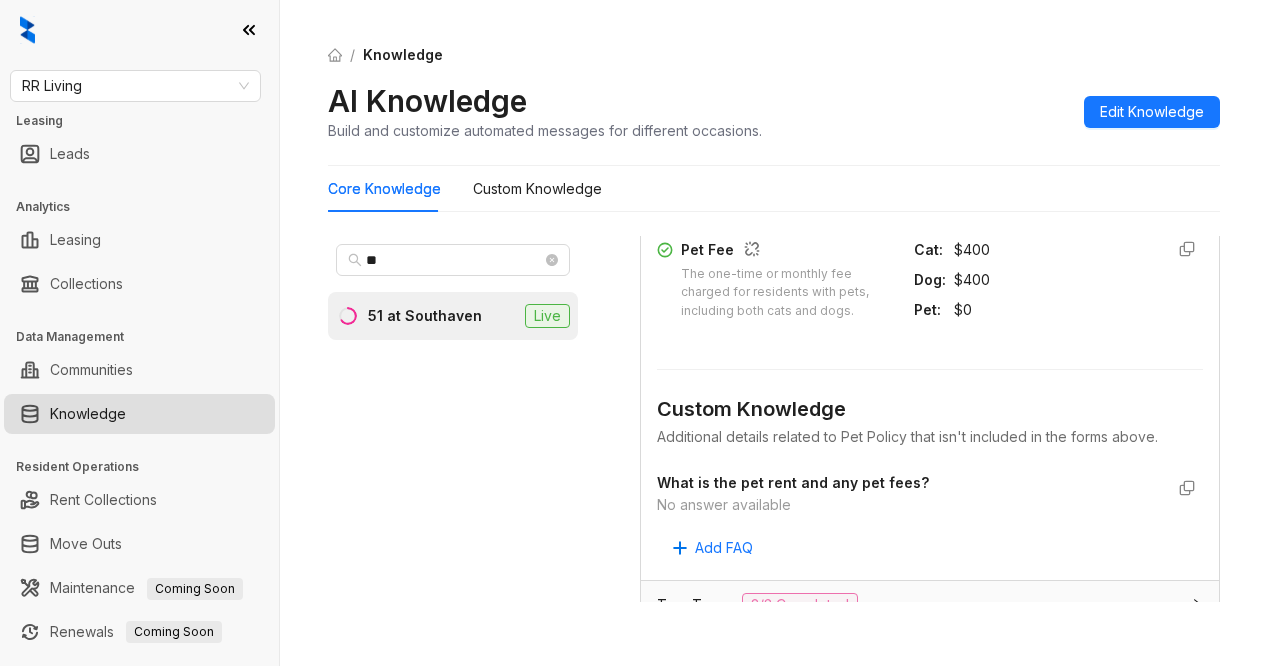 click on "Cat : $400" at bounding box center (1030, 250) 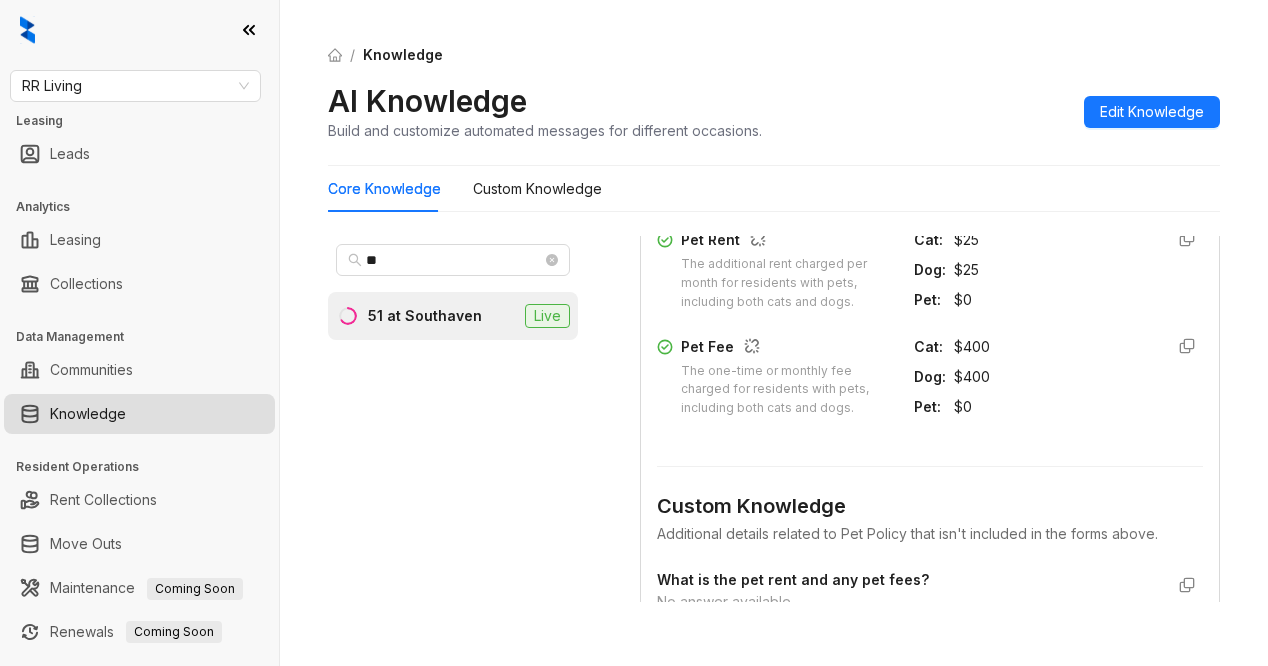 scroll, scrollTop: 2672, scrollLeft: 0, axis: vertical 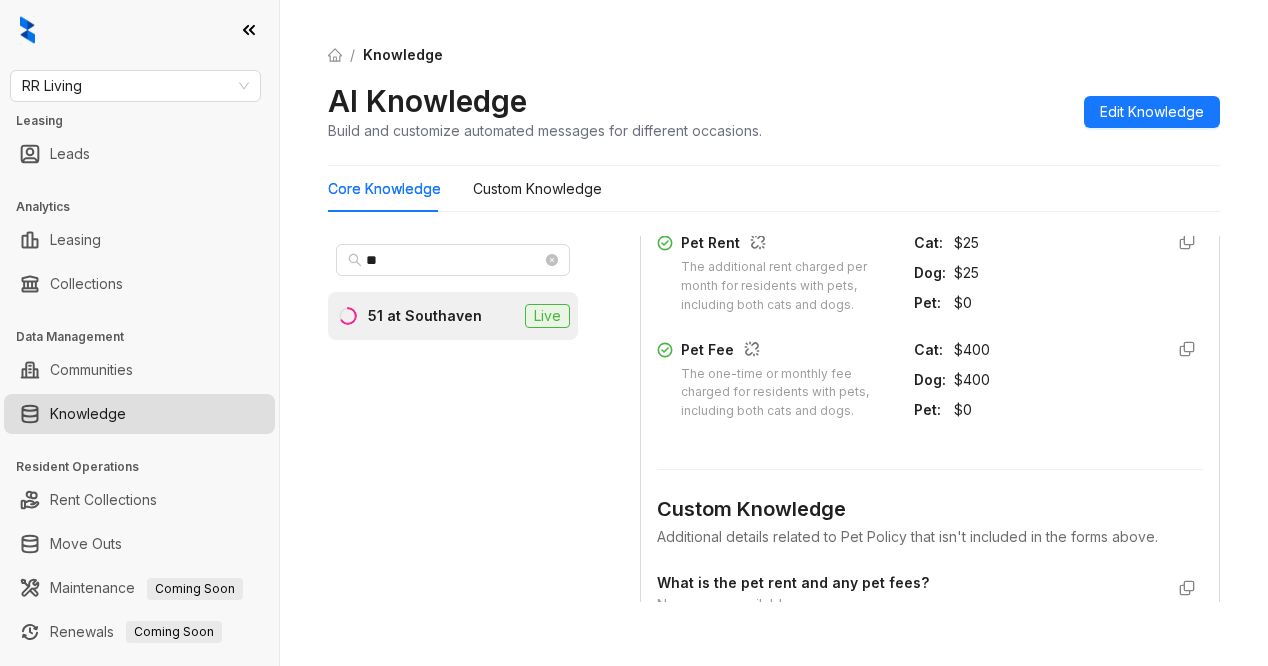 click on "** 51 at Southaven Live" at bounding box center (453, 419) 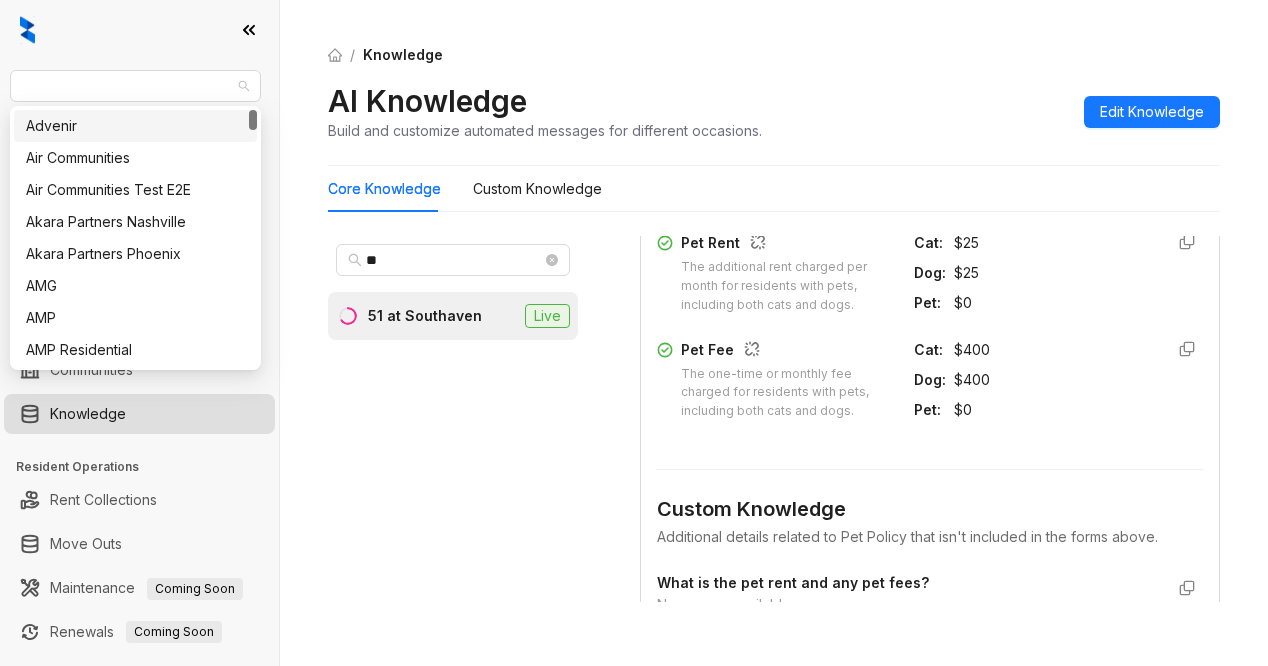 drag, startPoint x: 109, startPoint y: 87, endPoint x: 5, endPoint y: 69, distance: 105.546196 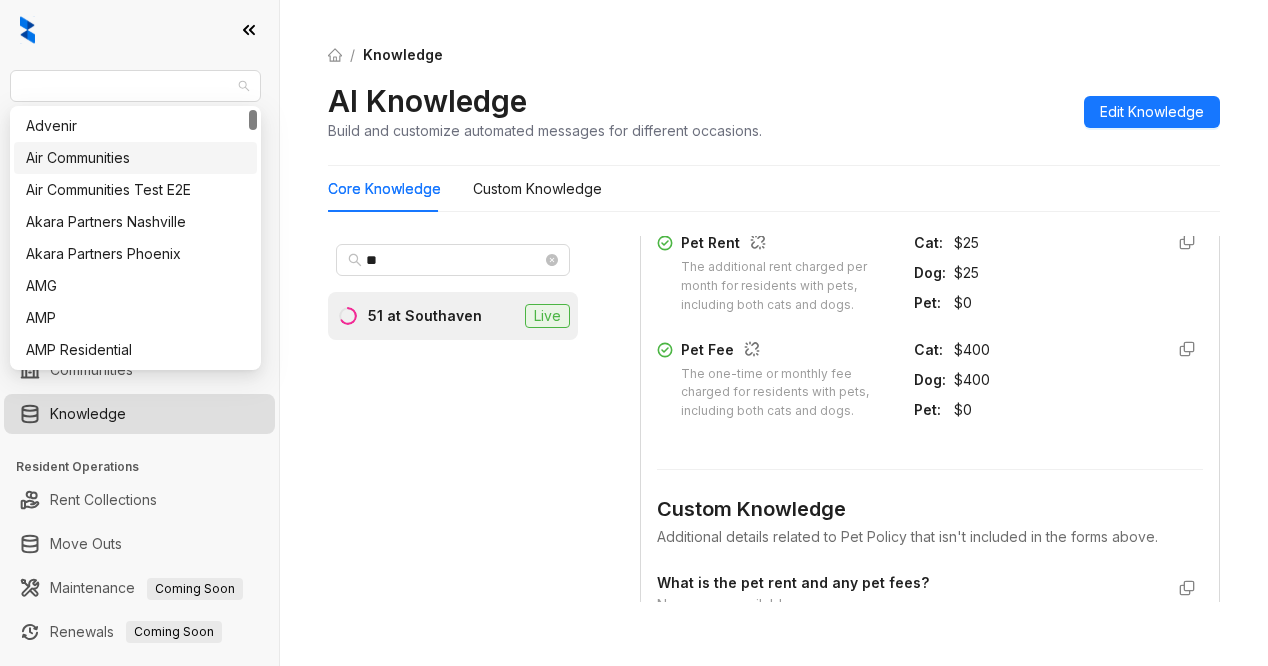 click on "Air Communities" at bounding box center [135, 158] 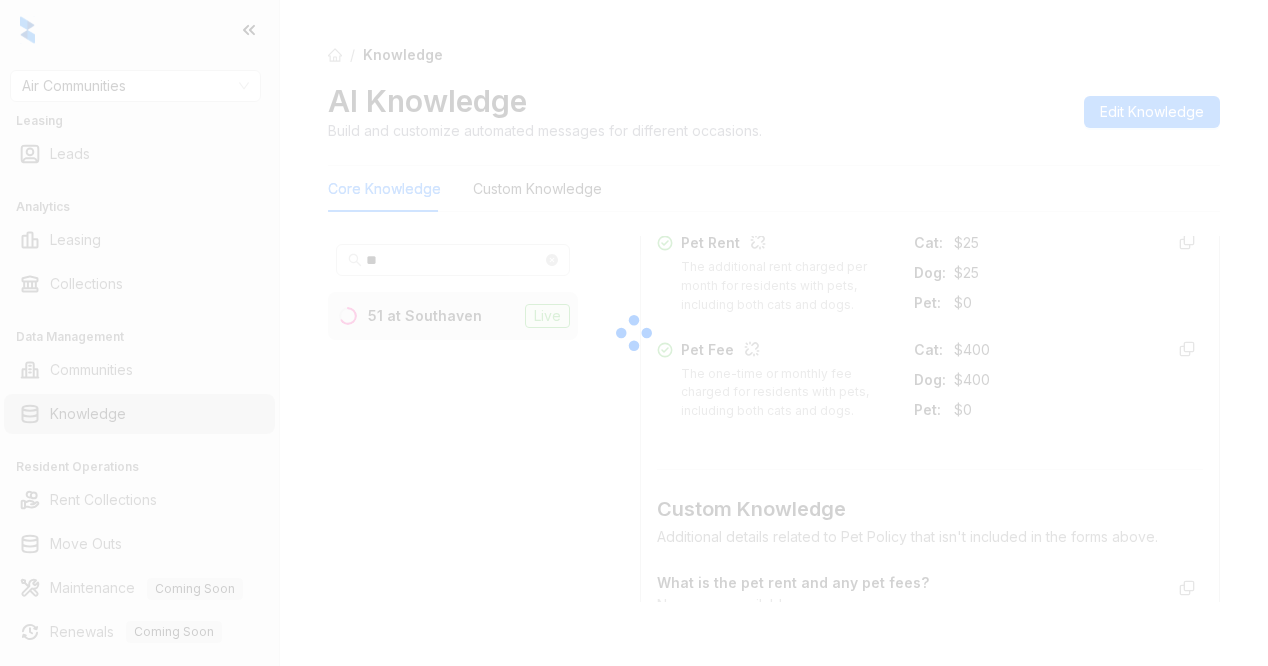 click at bounding box center [634, 333] 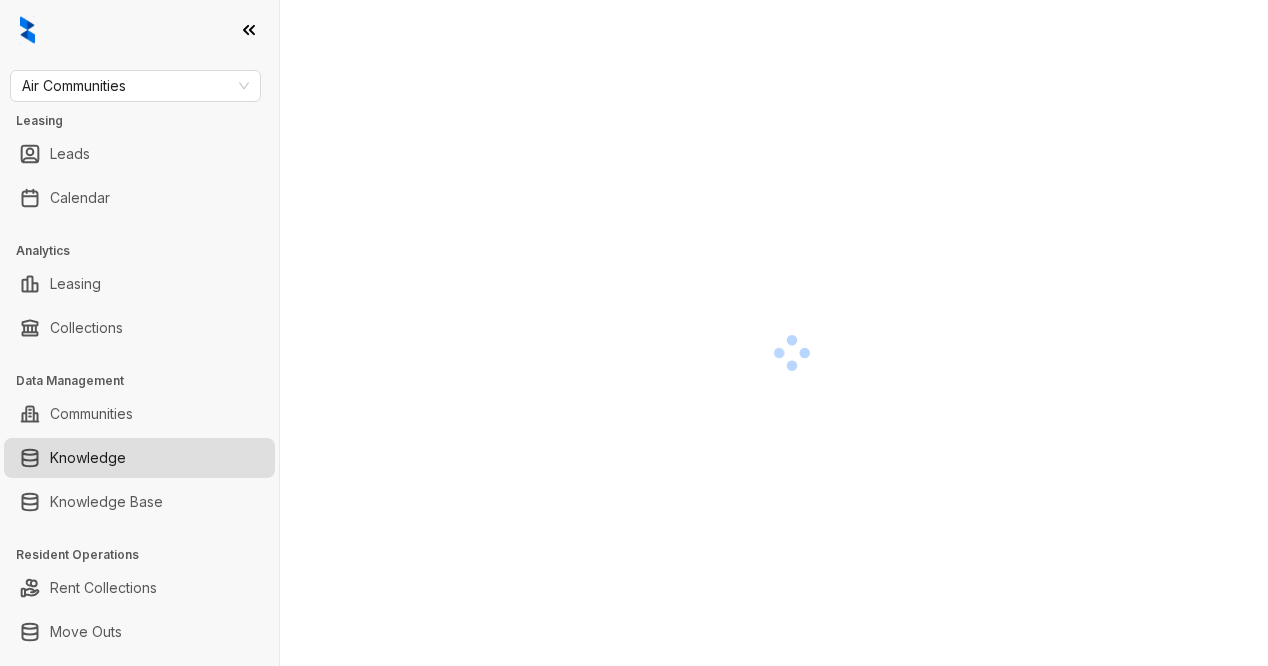 scroll, scrollTop: 0, scrollLeft: 0, axis: both 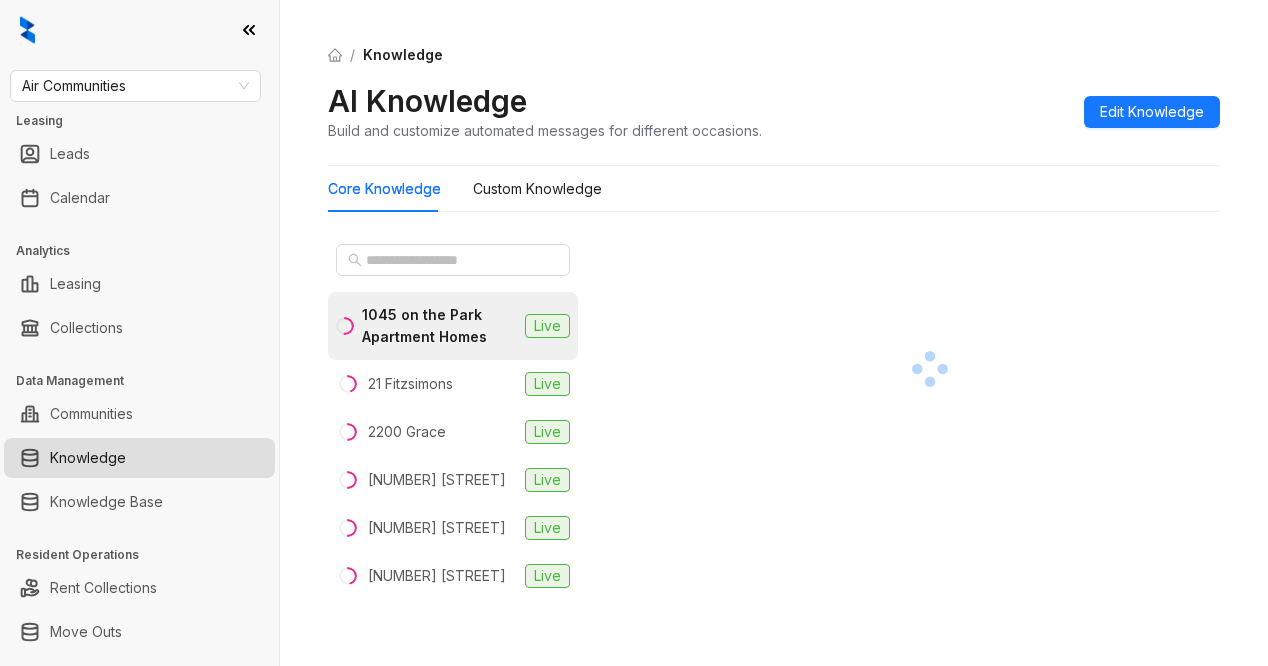 click on "AI Knowledge Build and customize automated messages for different occasions. Edit Knowledge" at bounding box center (774, 111) 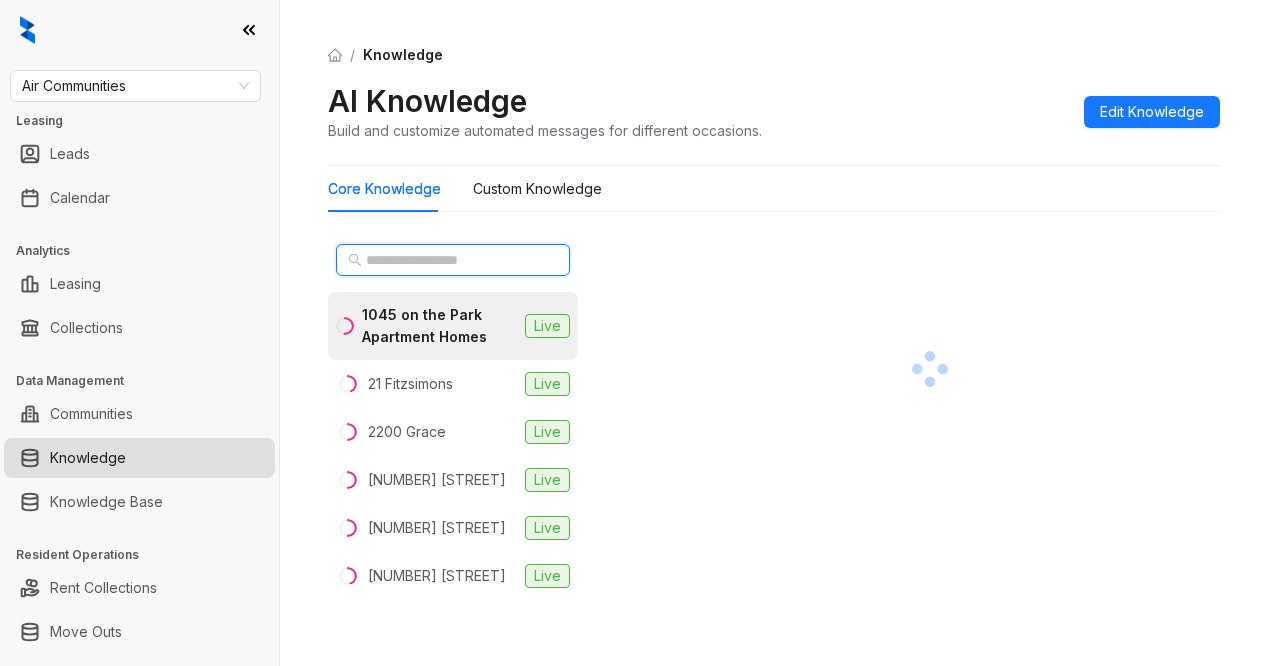 click at bounding box center [454, 260] 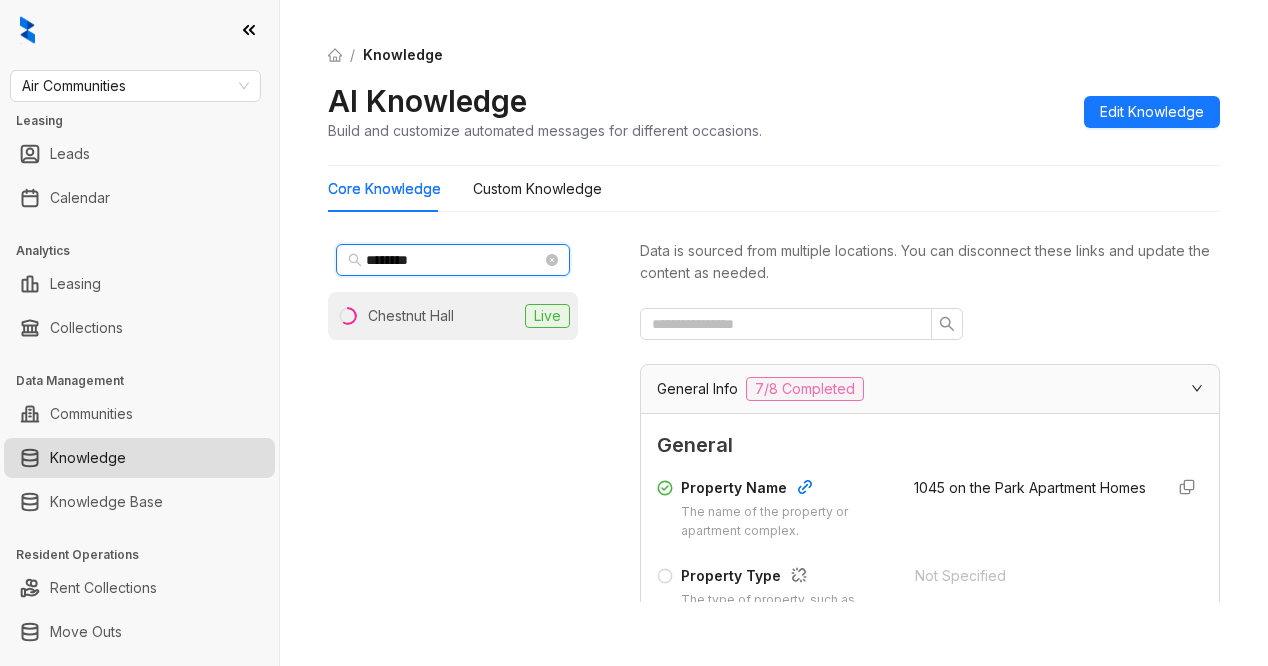 type on "********" 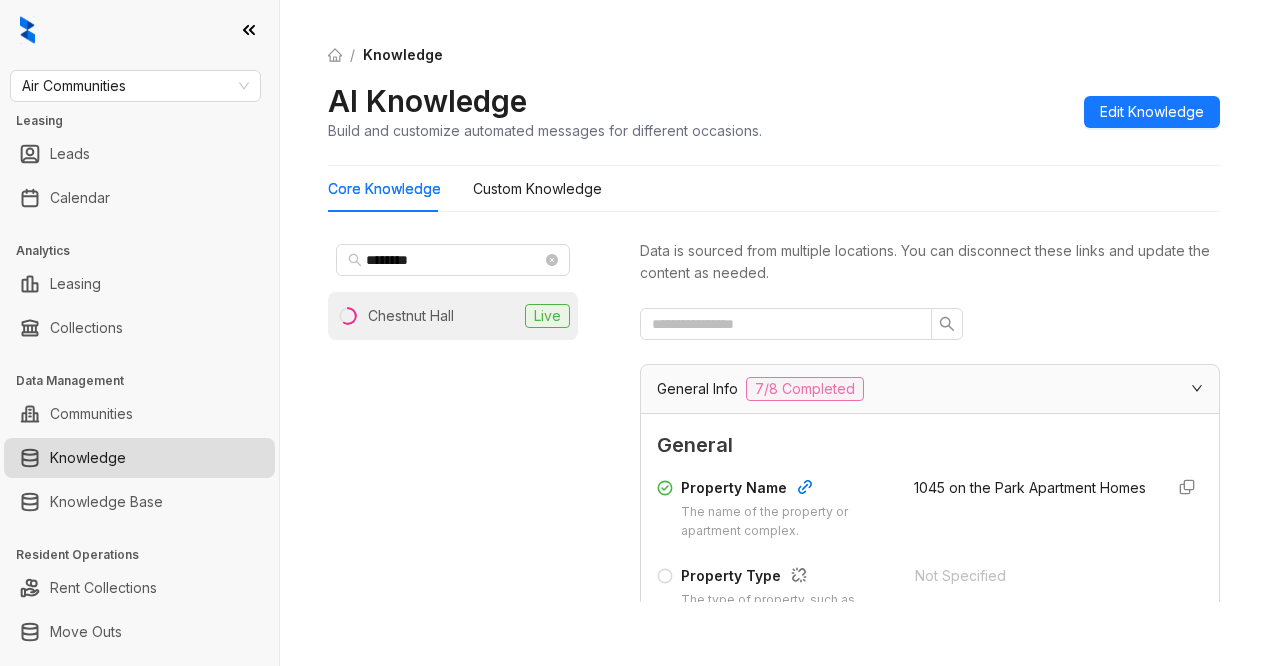 click on "Chestnut Hall" at bounding box center (411, 316) 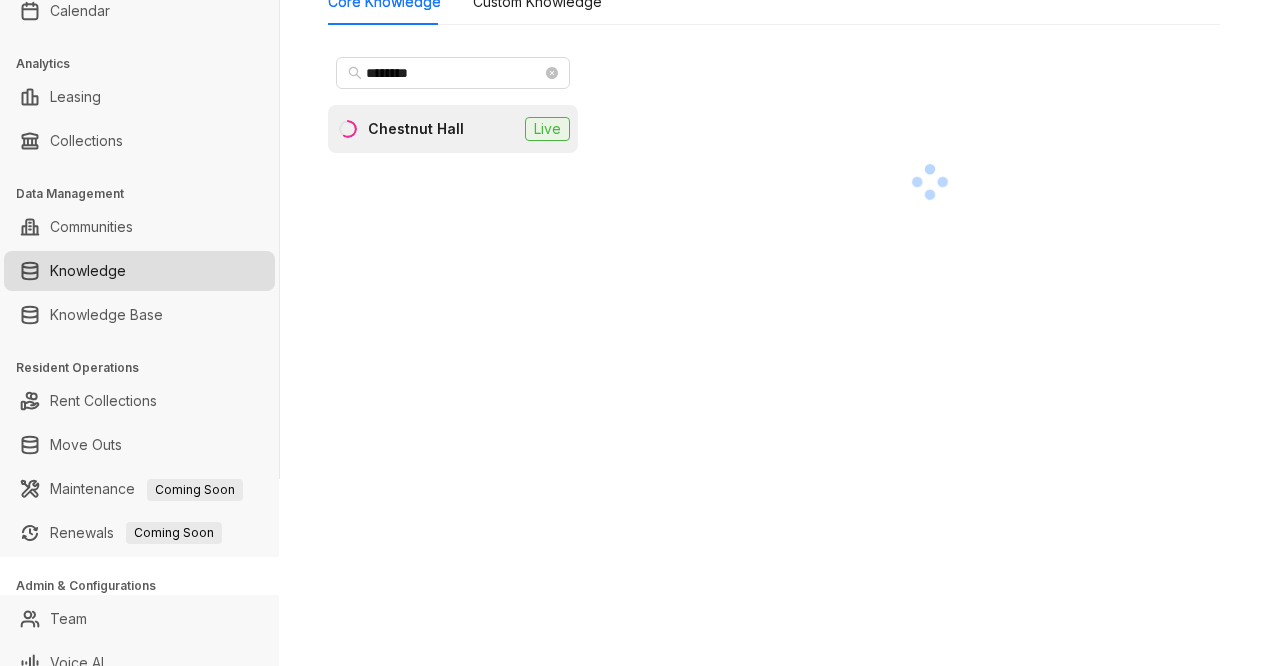 scroll, scrollTop: 208, scrollLeft: 0, axis: vertical 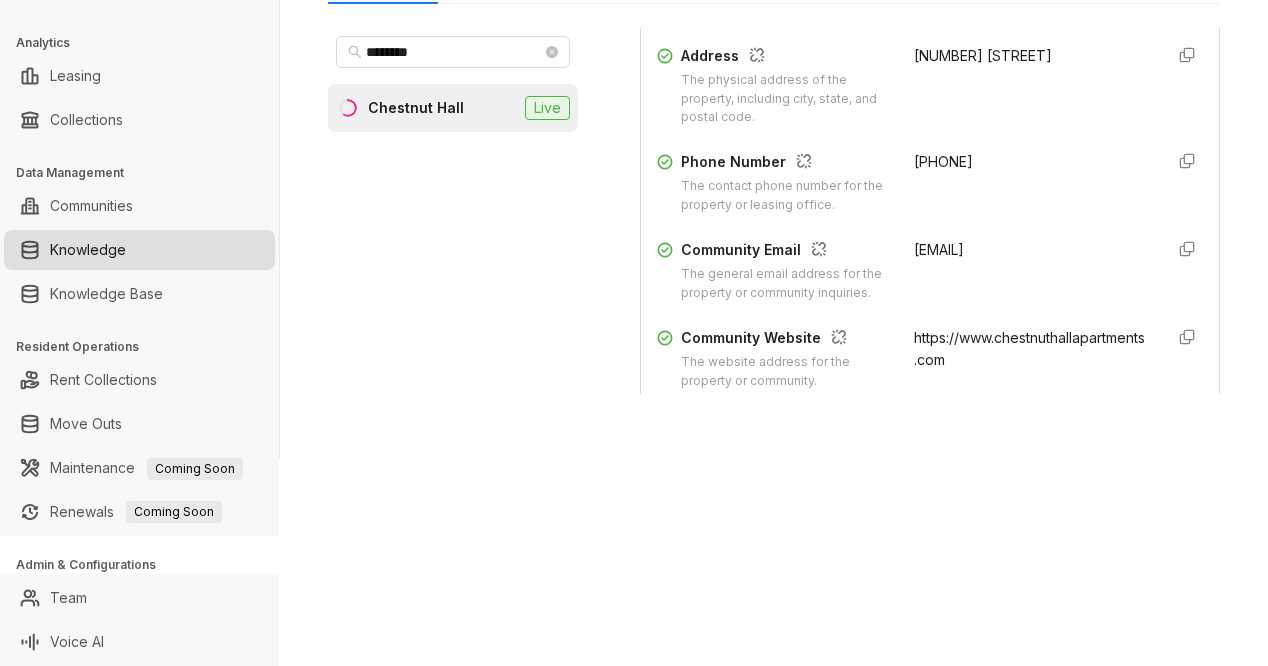 drag, startPoint x: 887, startPoint y: 173, endPoint x: 993, endPoint y: 179, distance: 106.16968 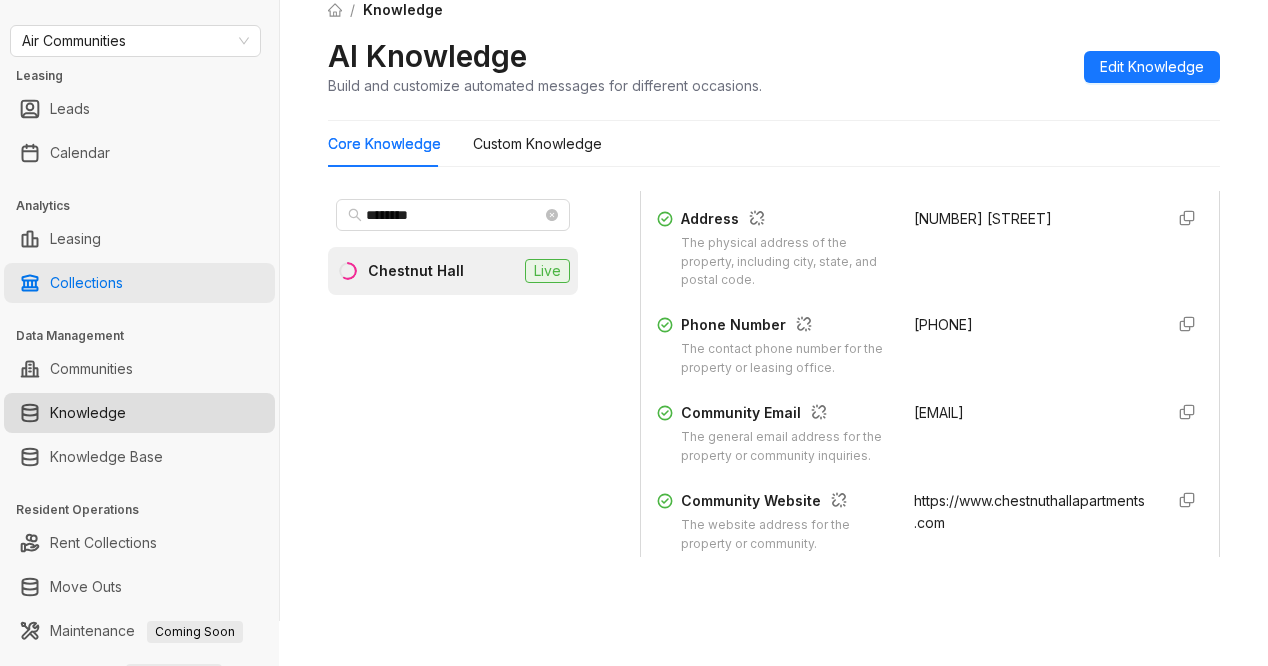 scroll, scrollTop: 0, scrollLeft: 0, axis: both 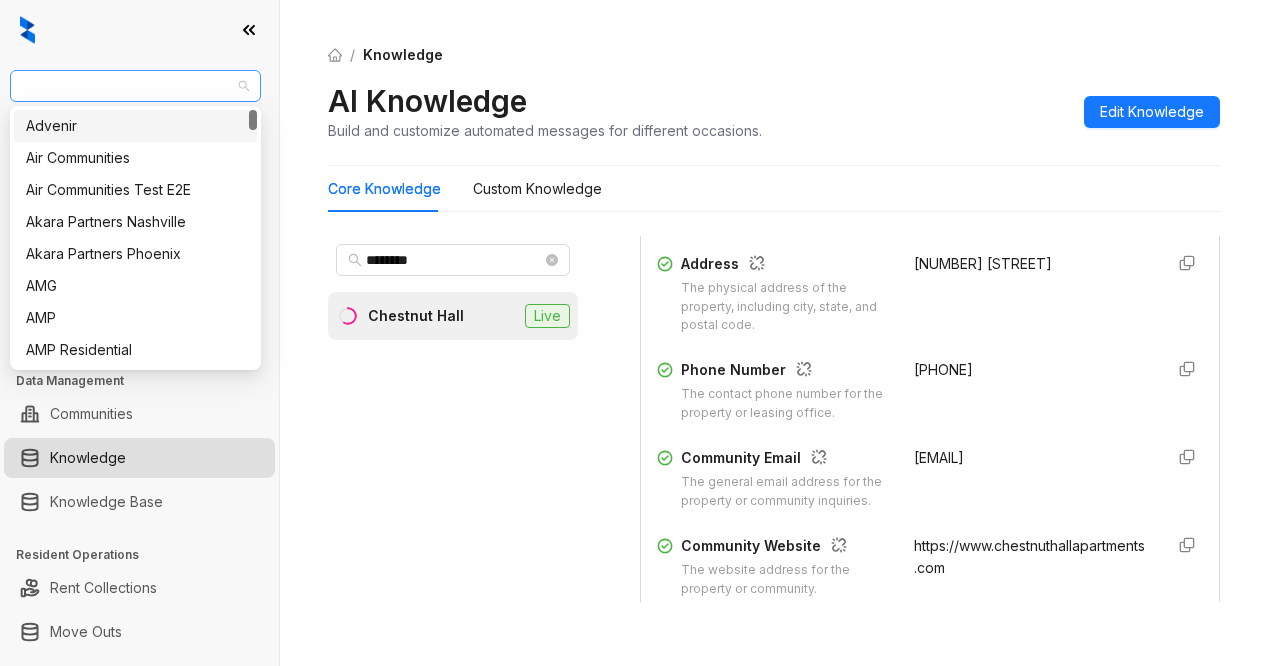 drag, startPoint x: 168, startPoint y: 93, endPoint x: 36, endPoint y: 86, distance: 132.18547 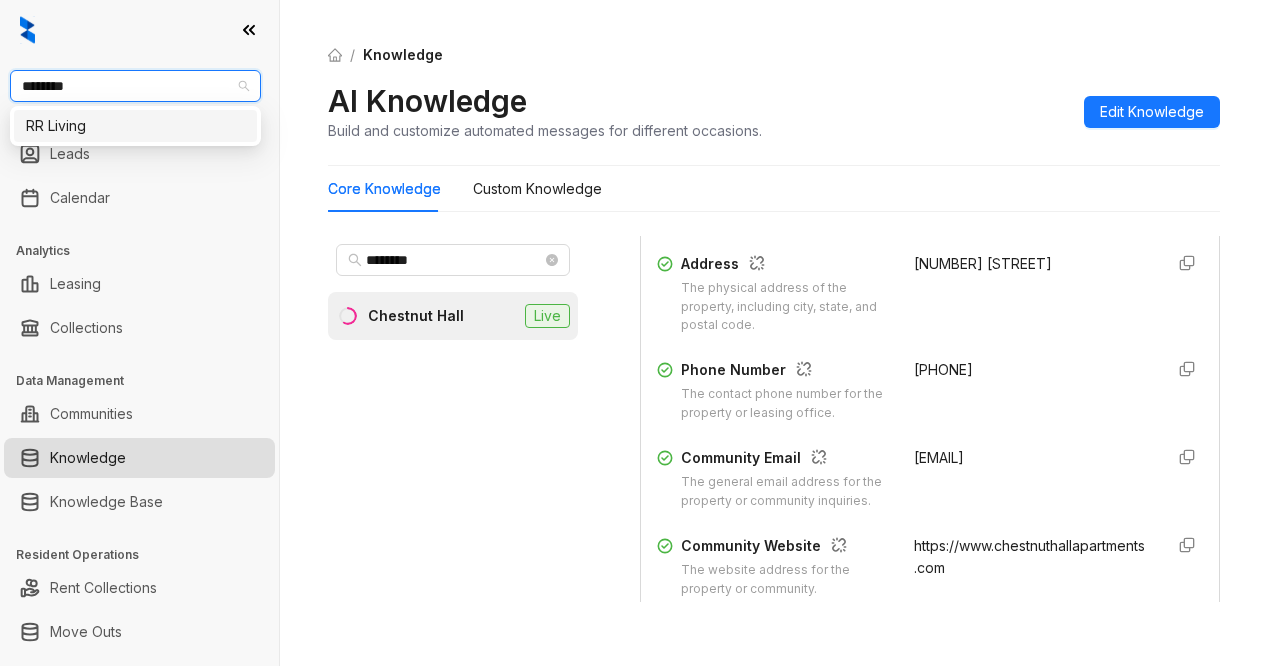 type on "*********" 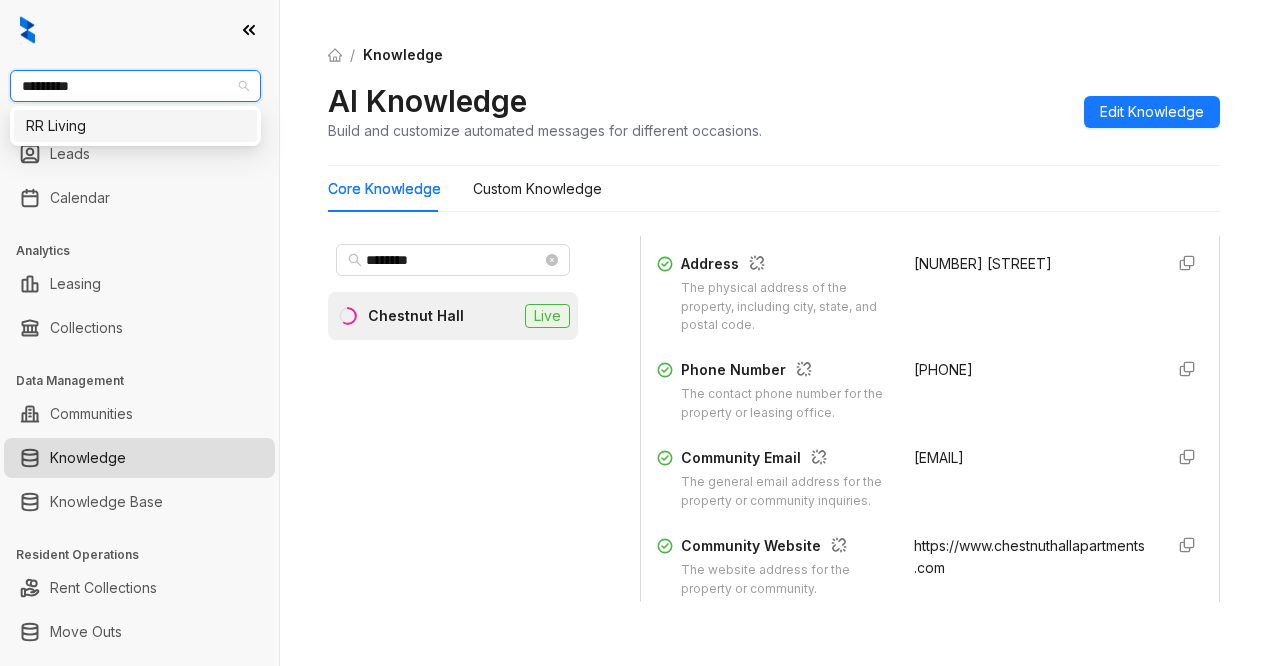 click on "RR Living" at bounding box center [135, 126] 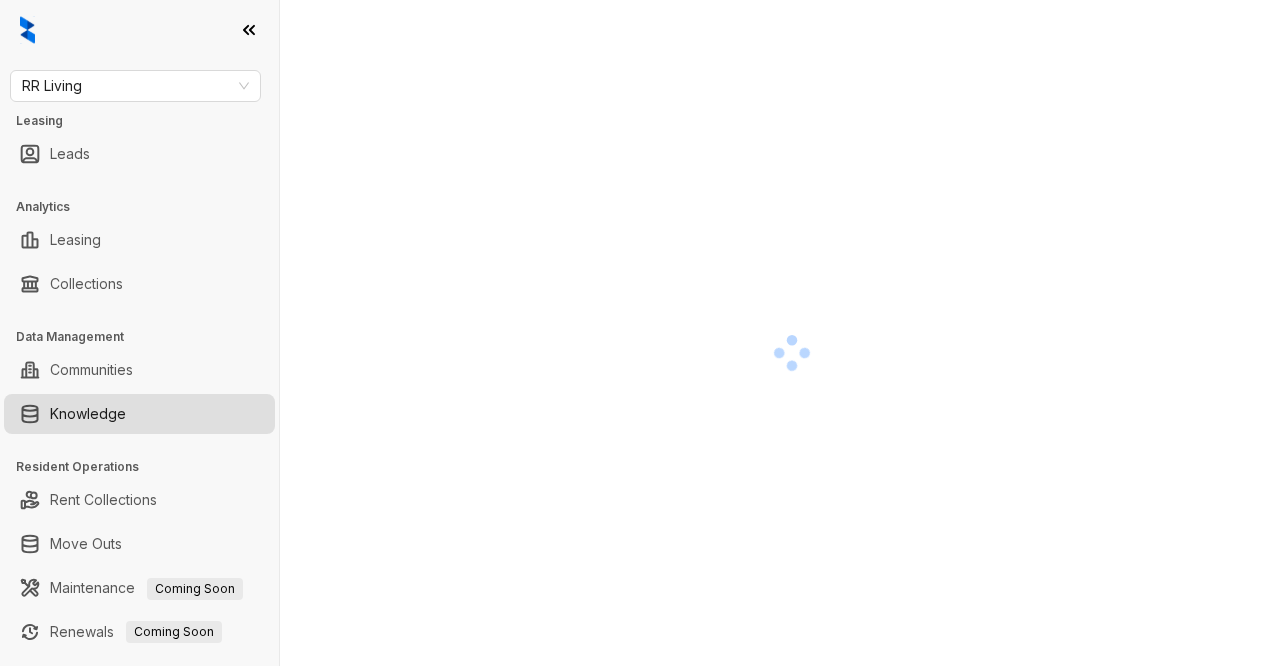 scroll, scrollTop: 0, scrollLeft: 0, axis: both 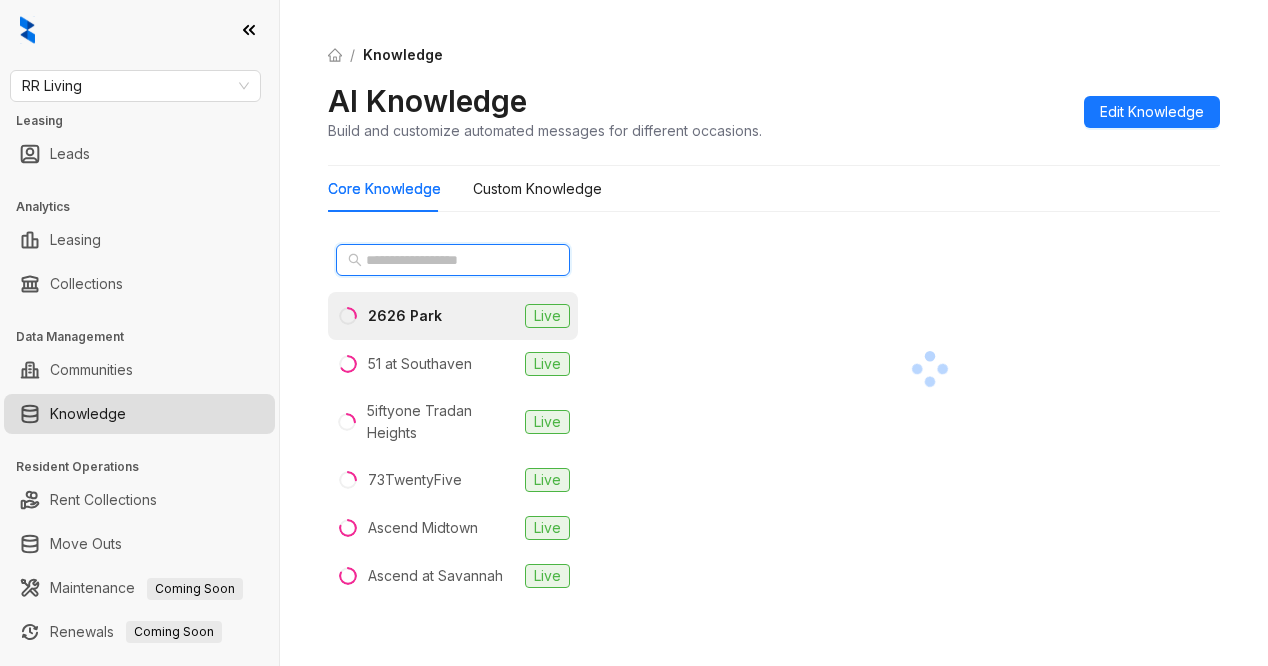 click at bounding box center (454, 260) 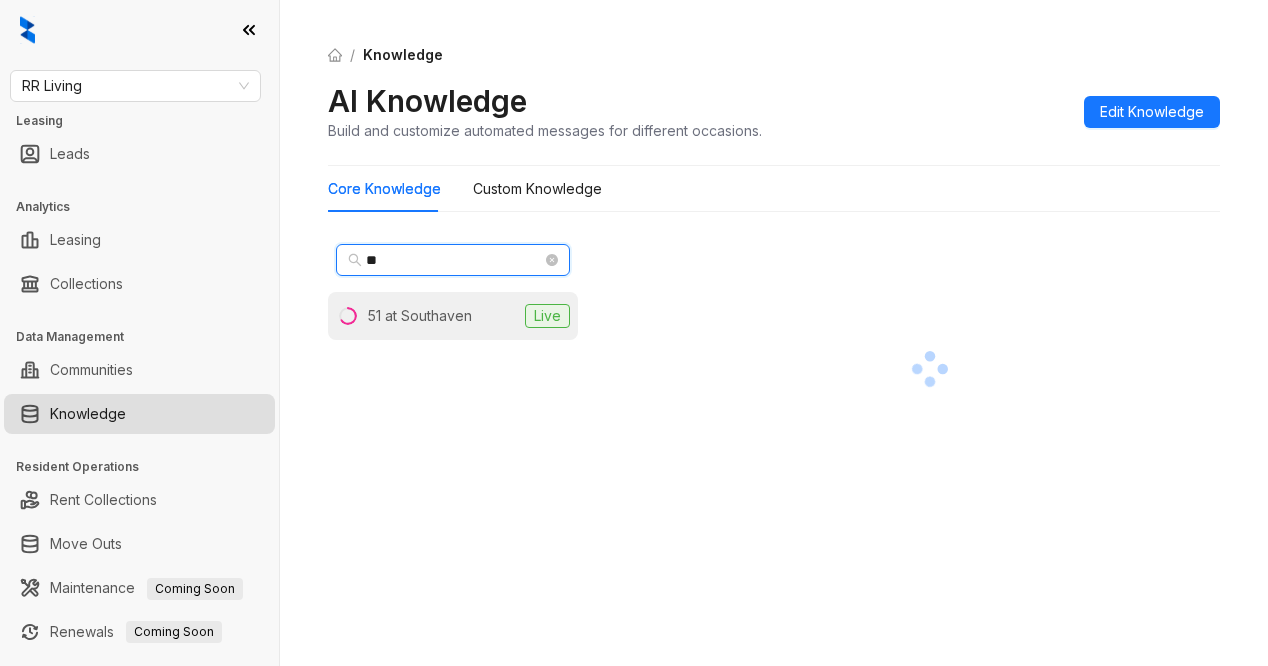 type on "**" 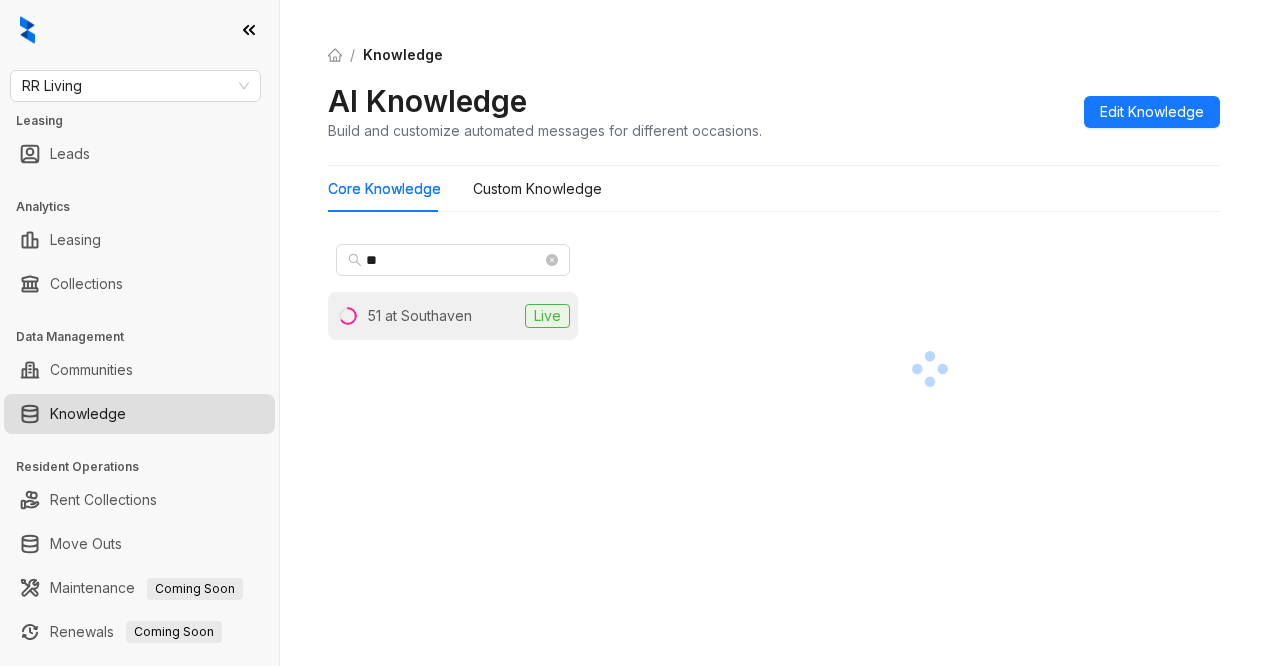 click on "51 at Southaven" at bounding box center [420, 316] 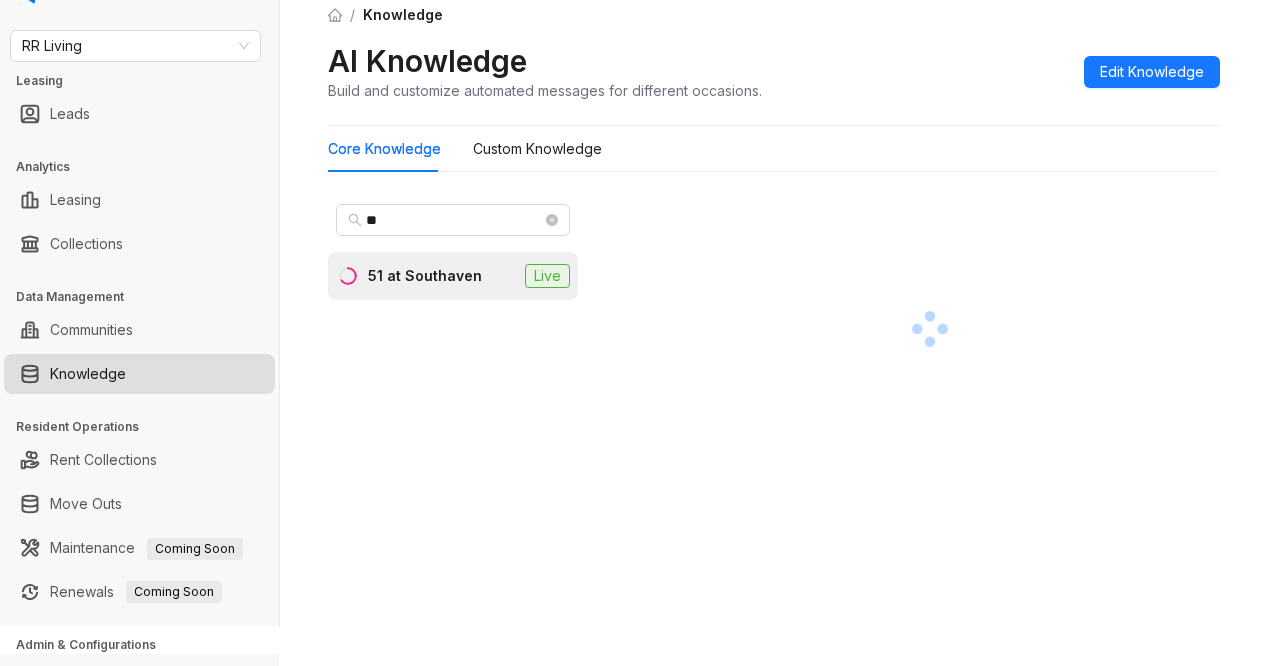 scroll, scrollTop: 120, scrollLeft: 0, axis: vertical 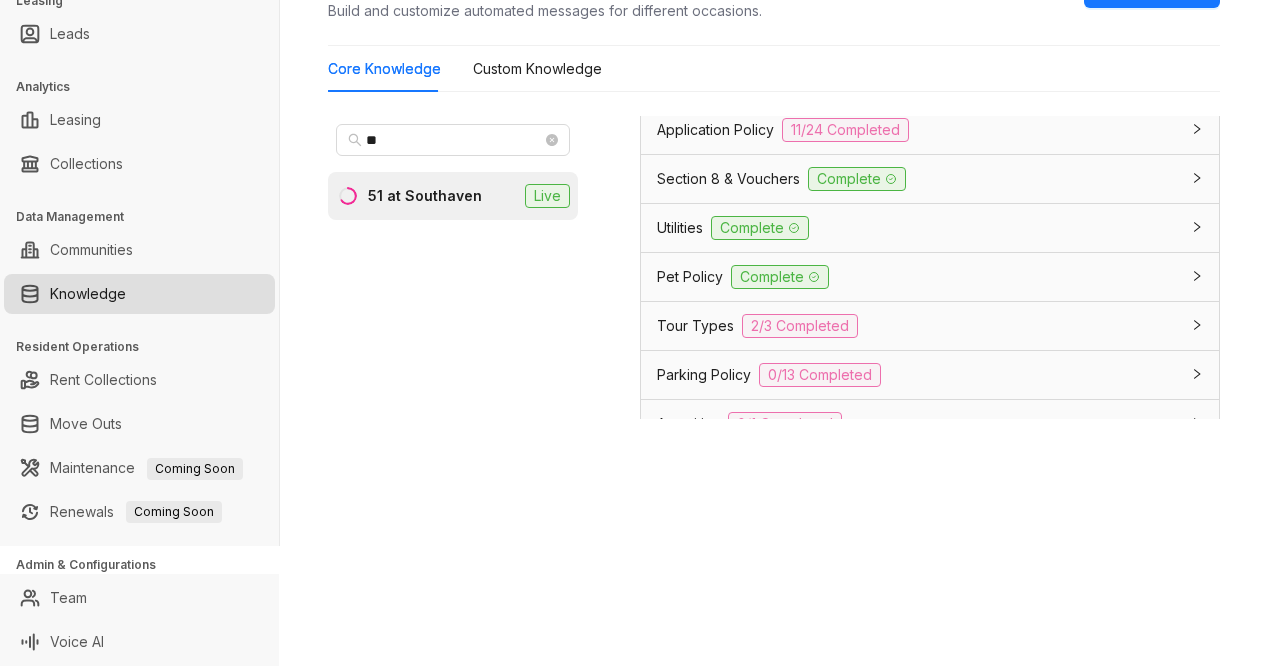 click on "Pet Policy" at bounding box center [690, 277] 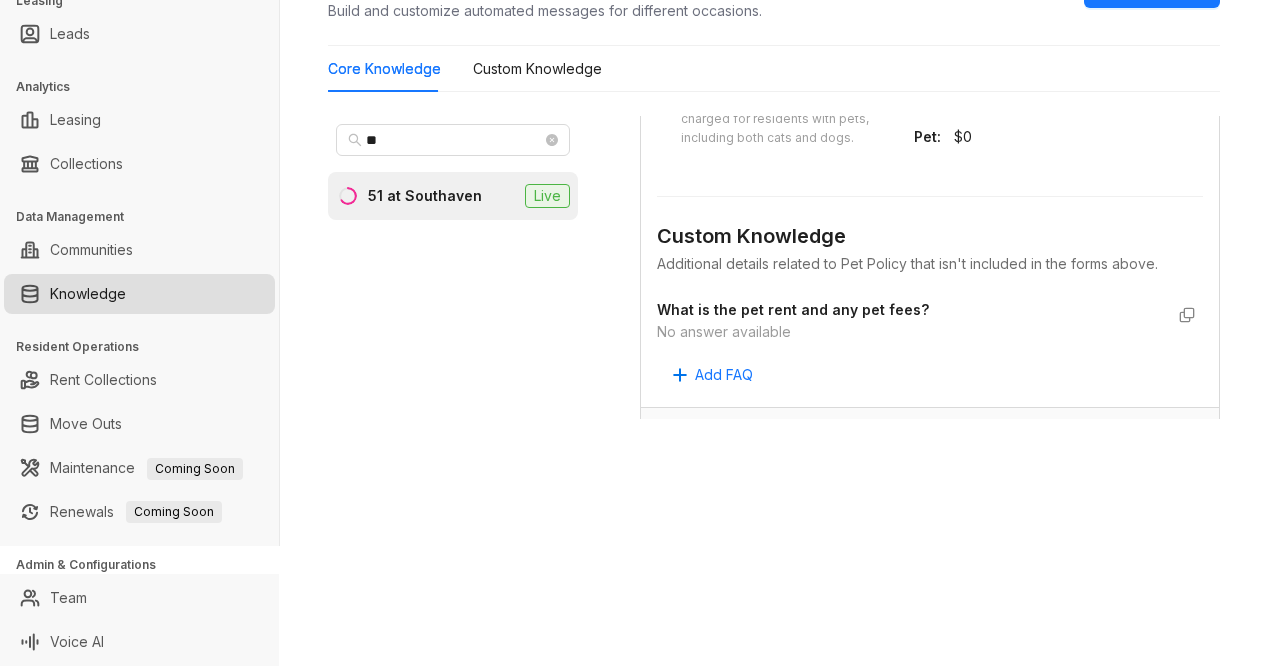 scroll, scrollTop: 2772, scrollLeft: 0, axis: vertical 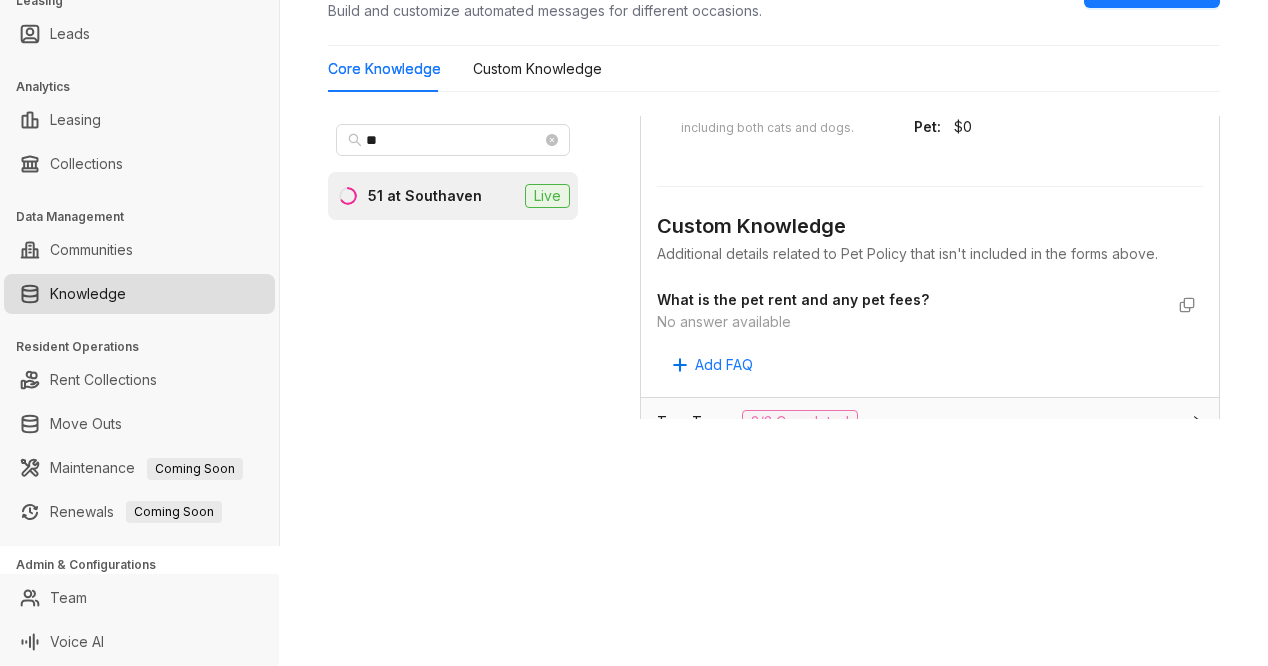 click on "Custom Knowledge Additional details related to Pet Policy that isn't included in the forms above. What is the pet rent and any pet fees? No answer available Add FAQ" at bounding box center (930, 271) 